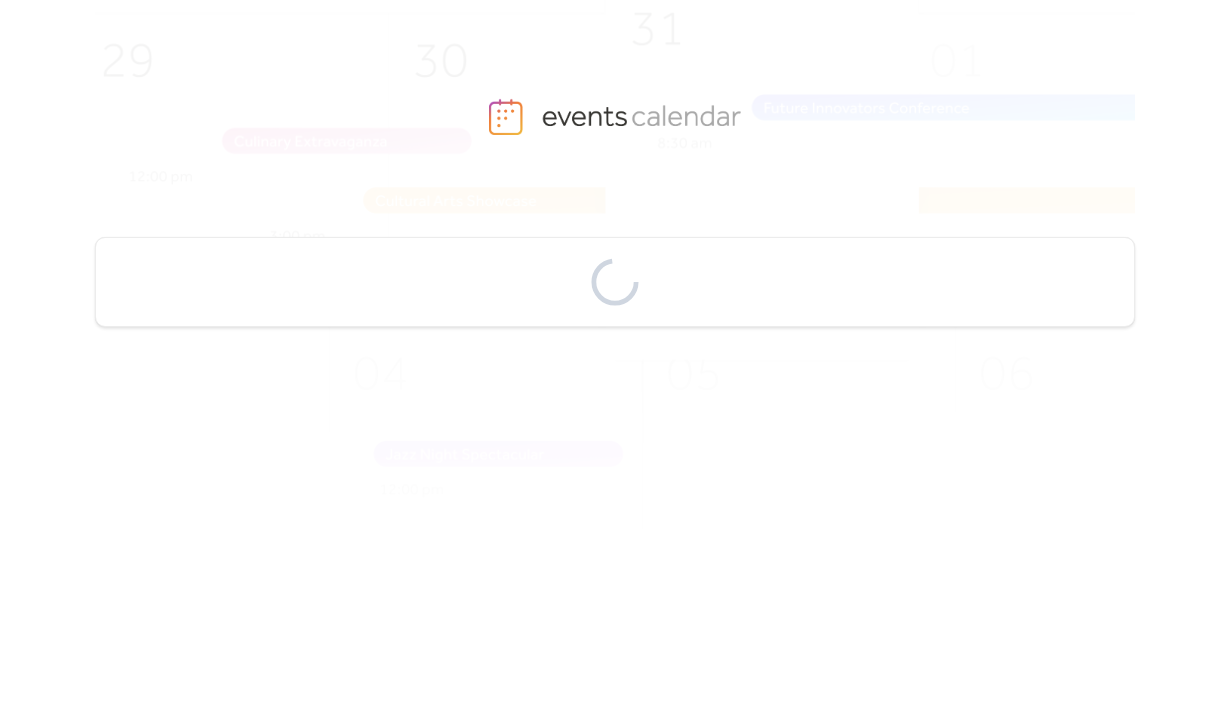 scroll, scrollTop: 0, scrollLeft: 0, axis: both 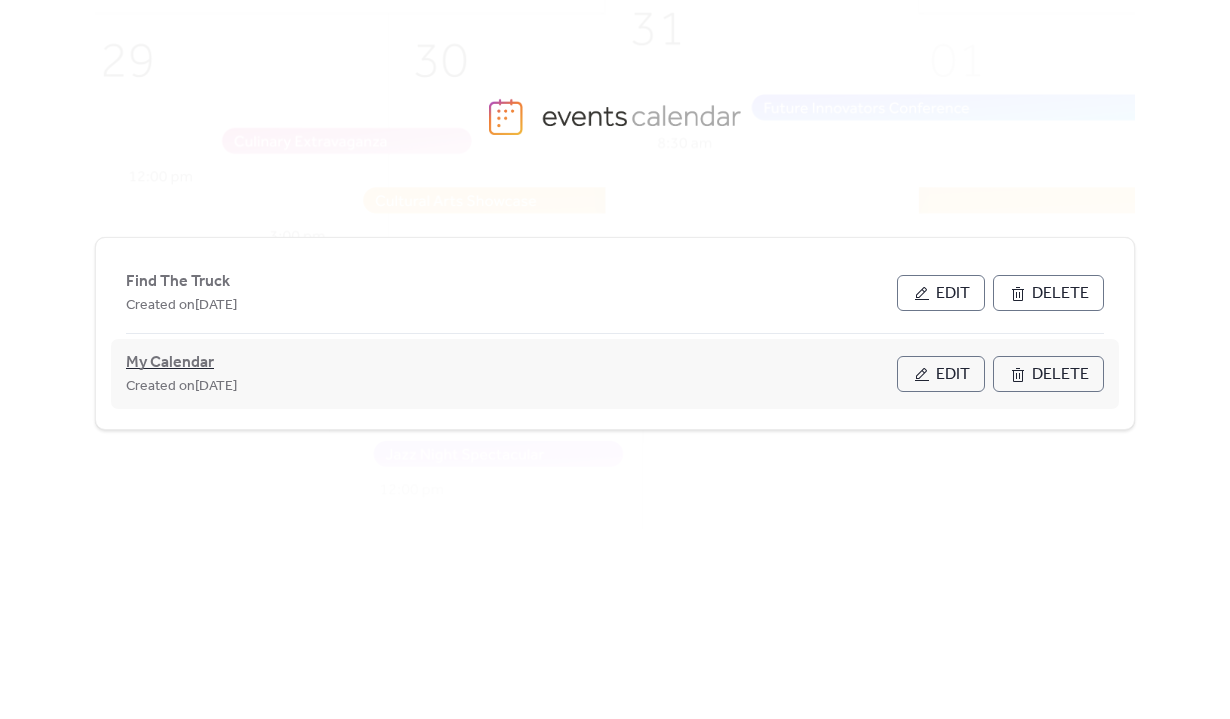 click on "My Calendar" at bounding box center (170, 363) 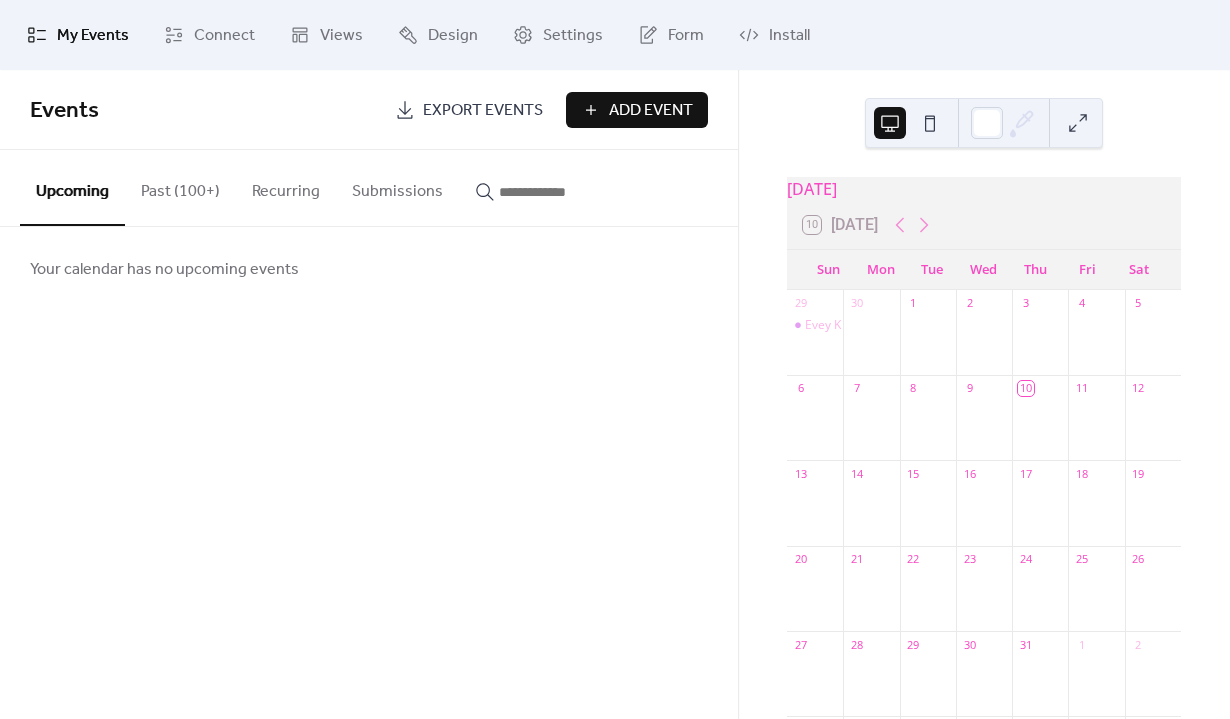 click on "Add Event" at bounding box center [651, 111] 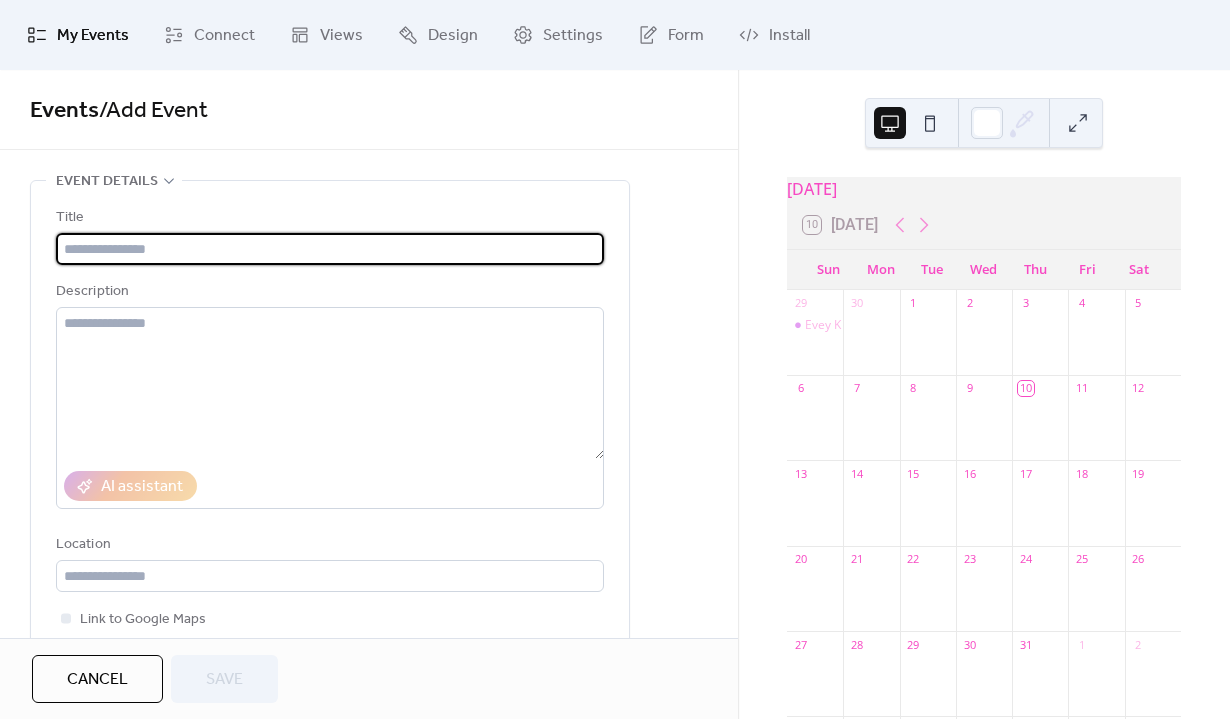 click at bounding box center [330, 249] 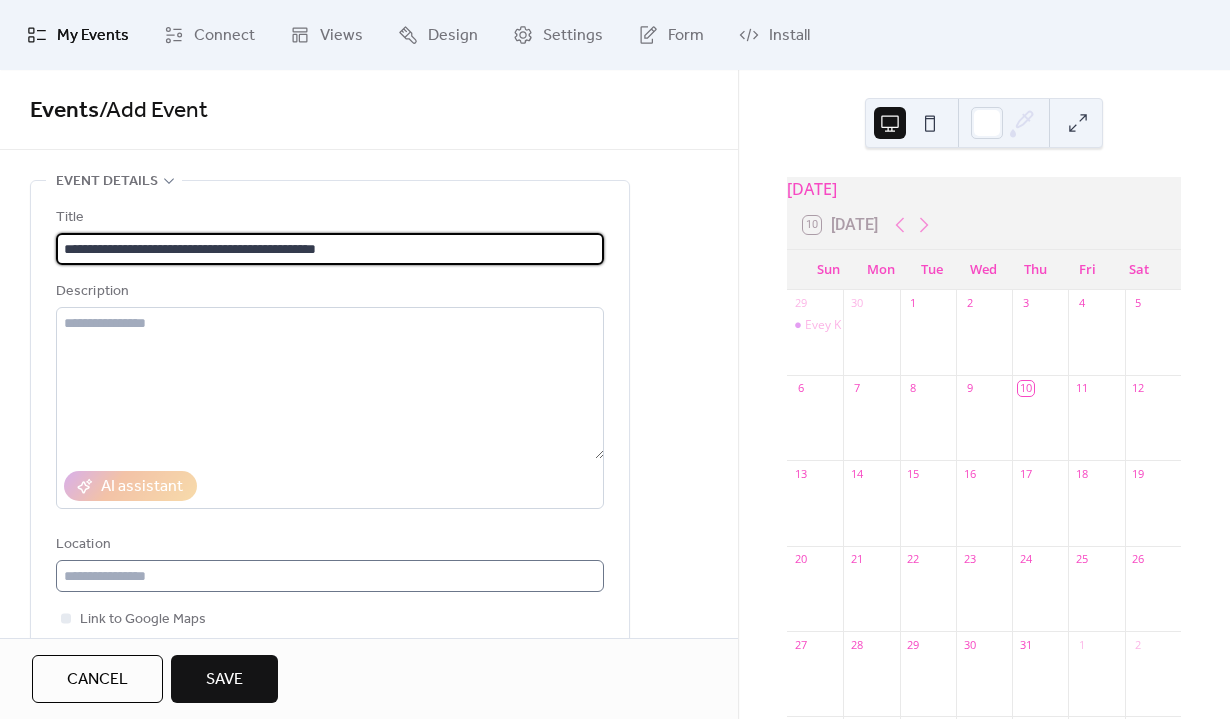 type on "**********" 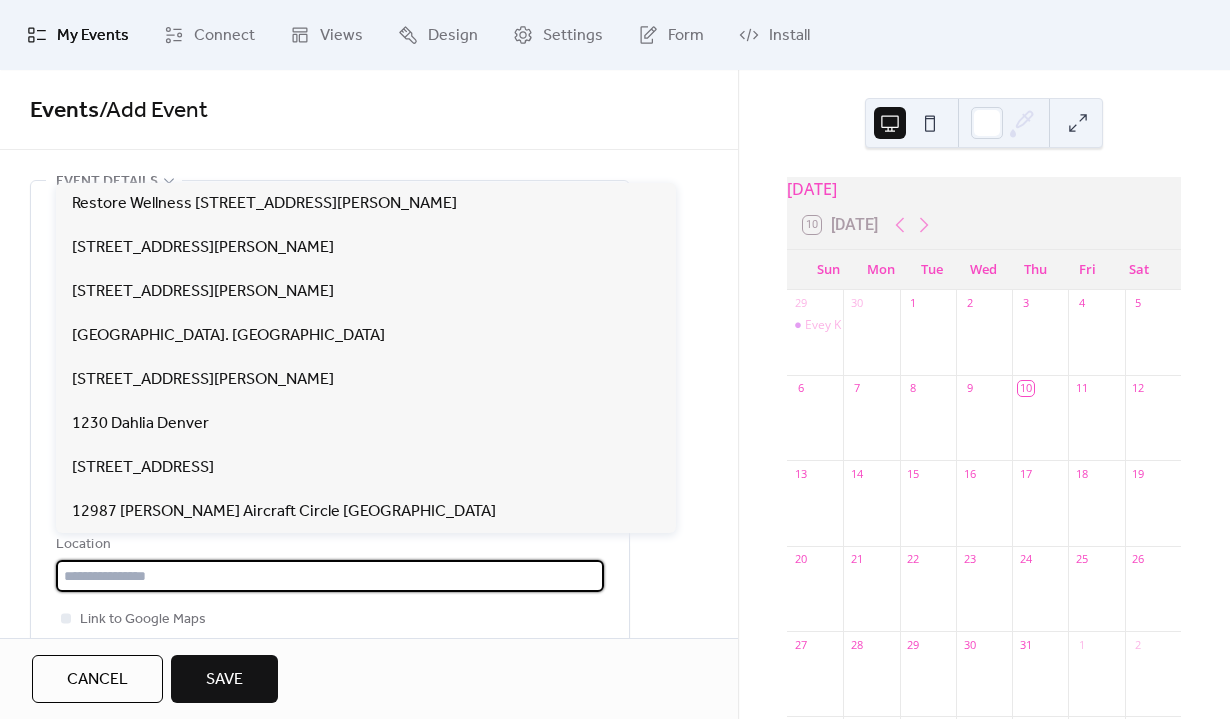 click at bounding box center (330, 576) 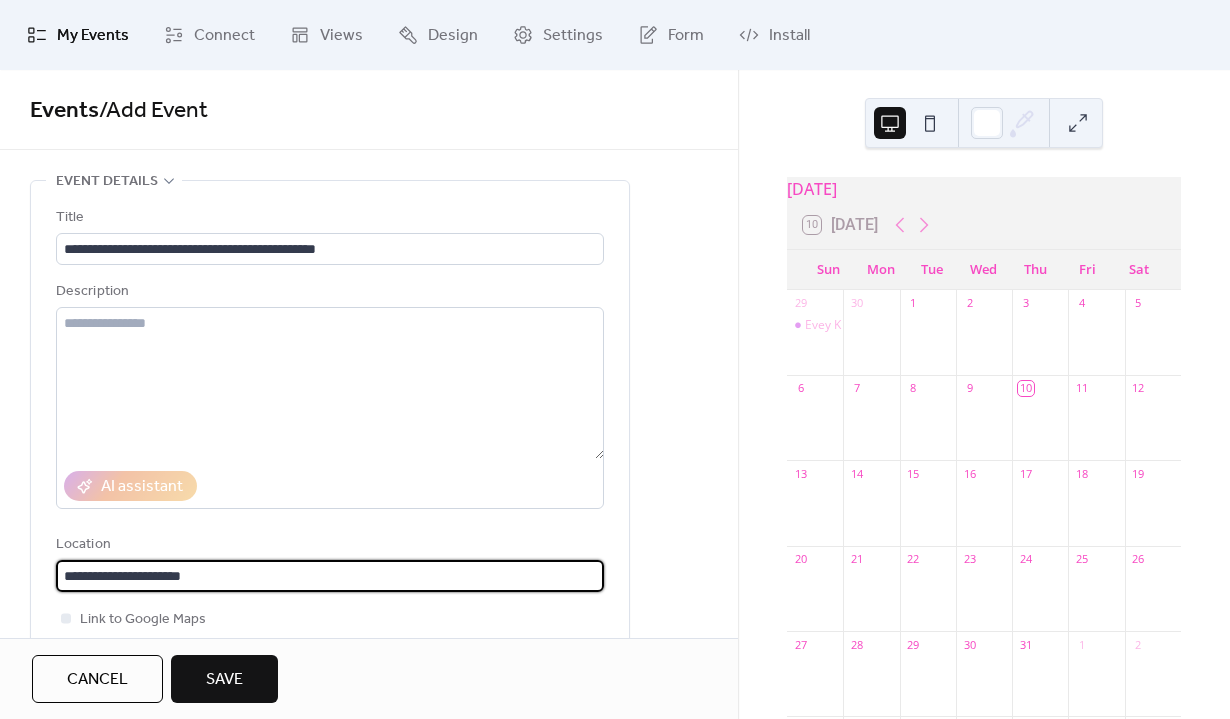 scroll, scrollTop: 1, scrollLeft: 0, axis: vertical 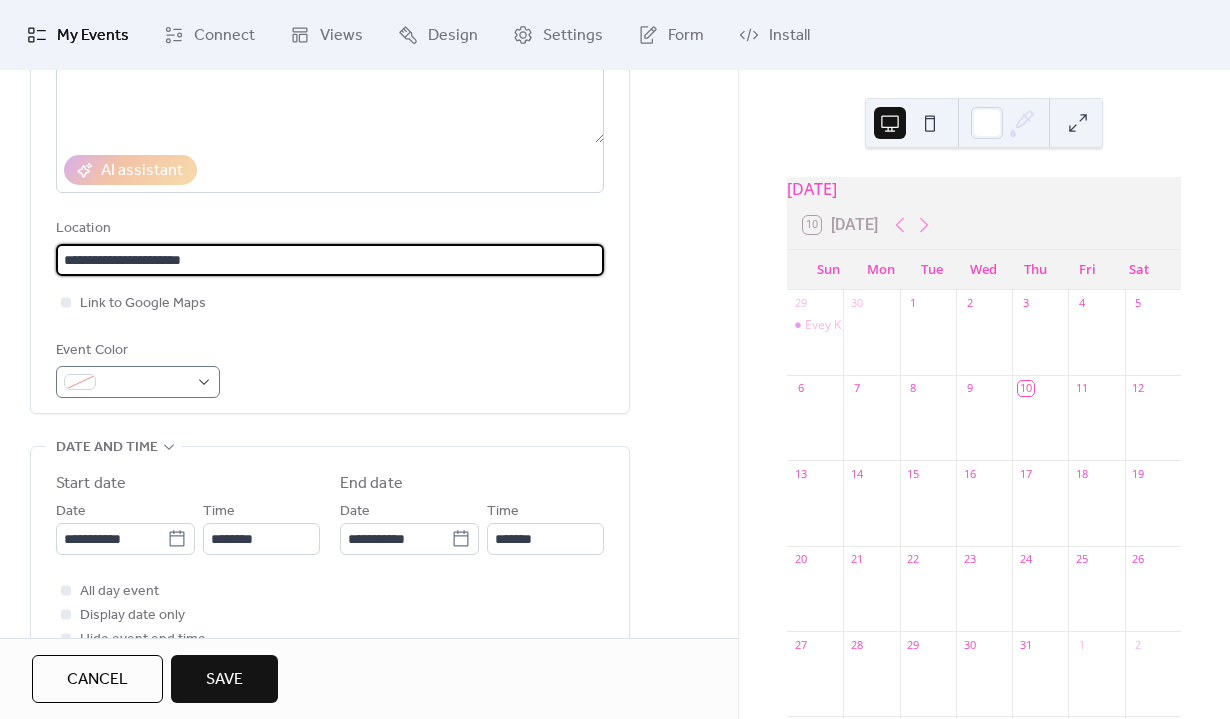 type on "**********" 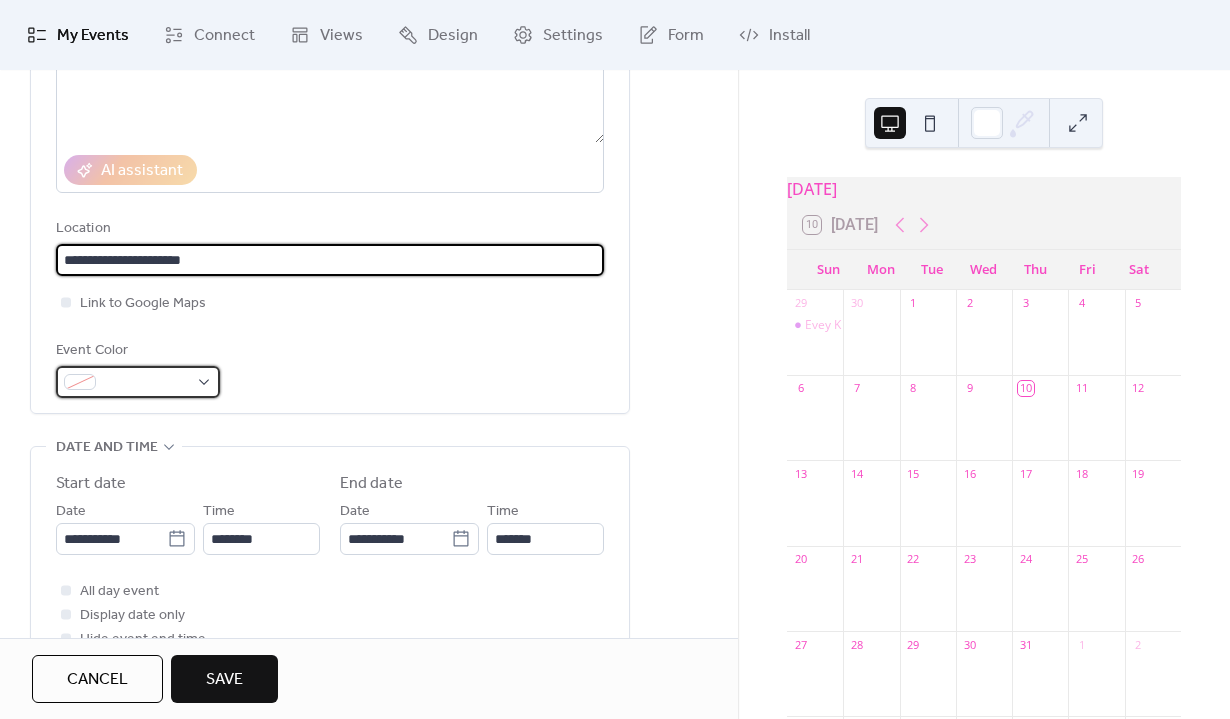 click at bounding box center (138, 382) 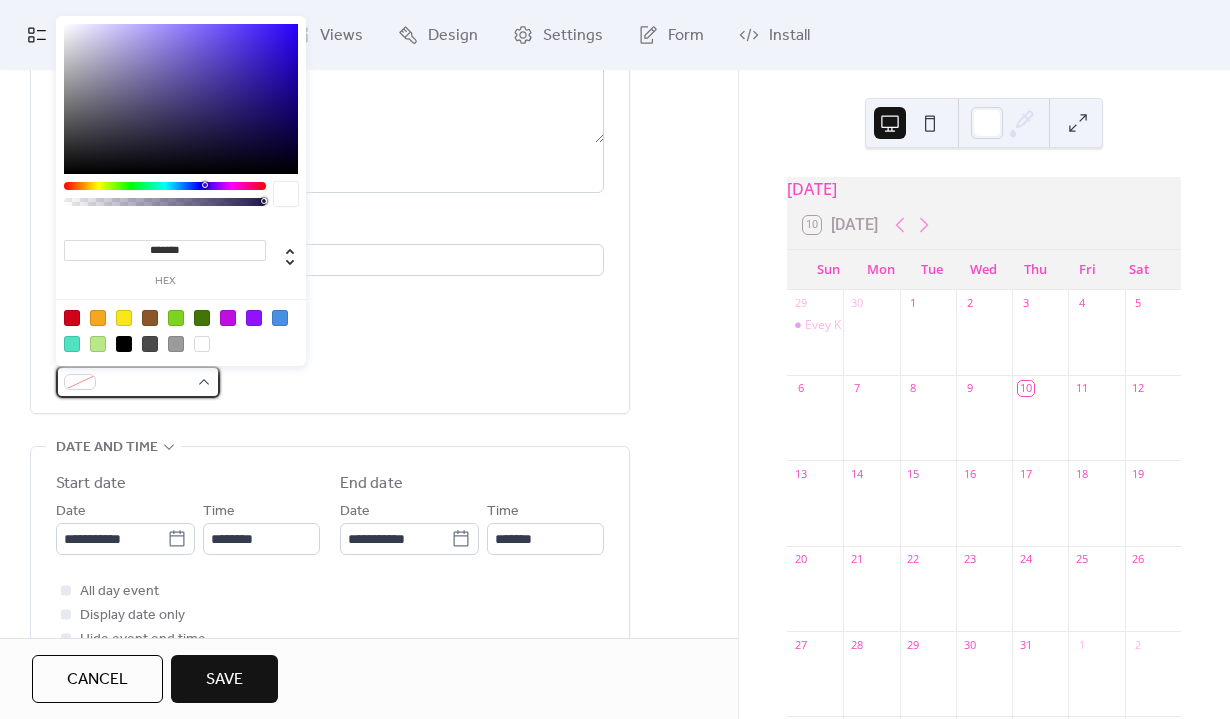 scroll, scrollTop: 0, scrollLeft: 0, axis: both 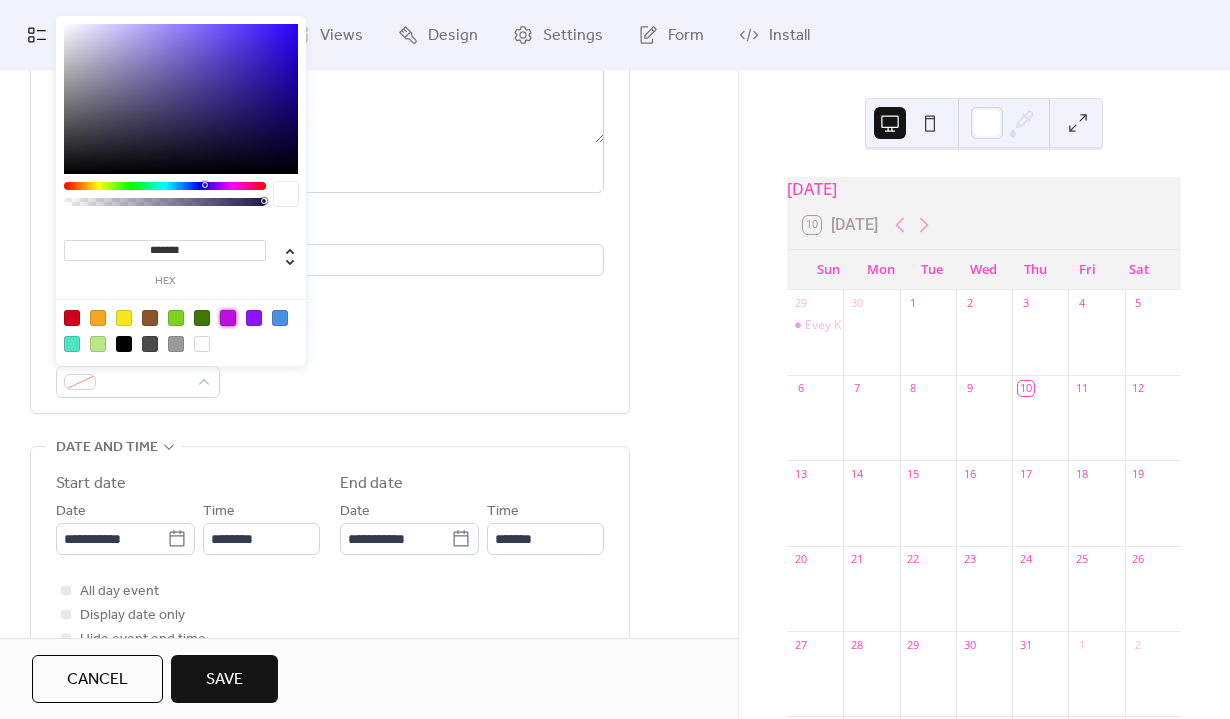 click at bounding box center (228, 318) 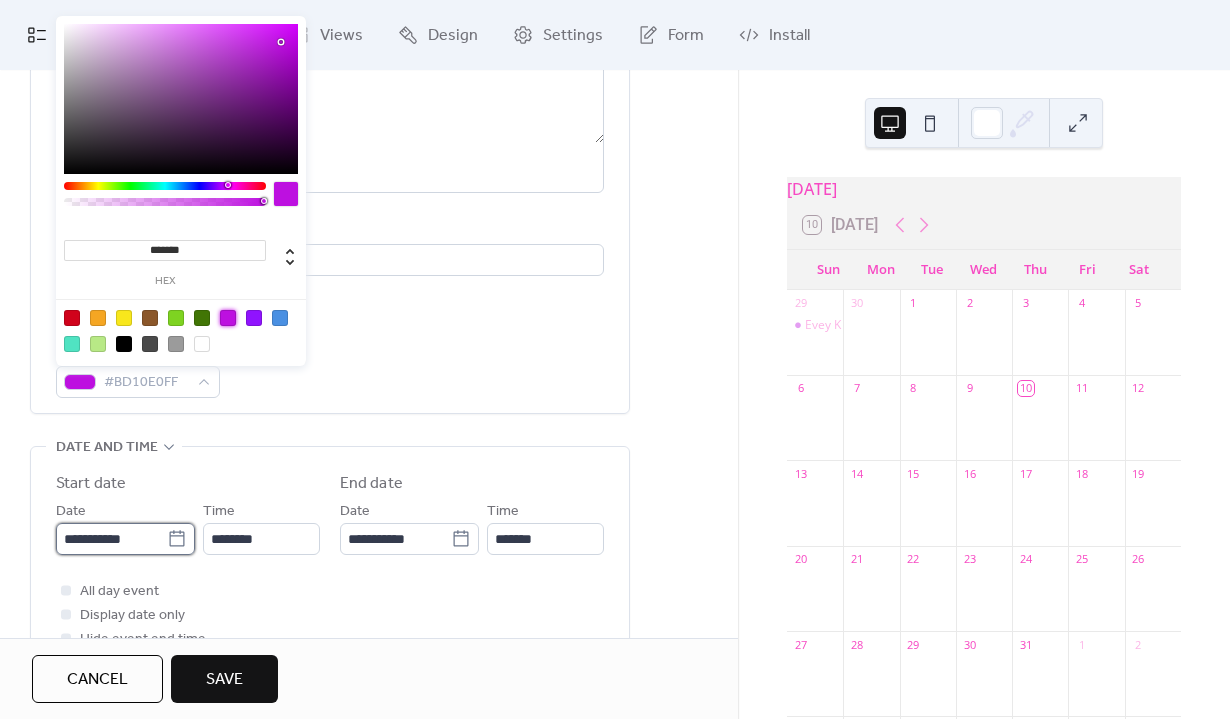 click on "**********" at bounding box center (111, 539) 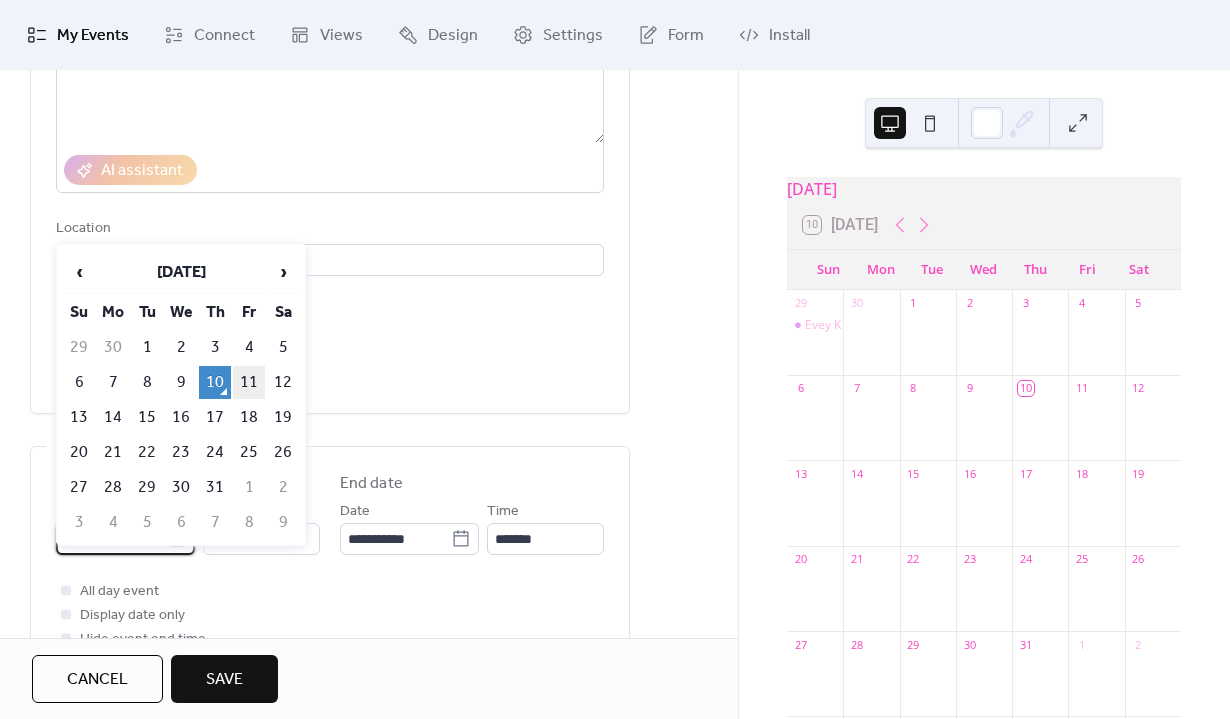click on "11" at bounding box center [249, 382] 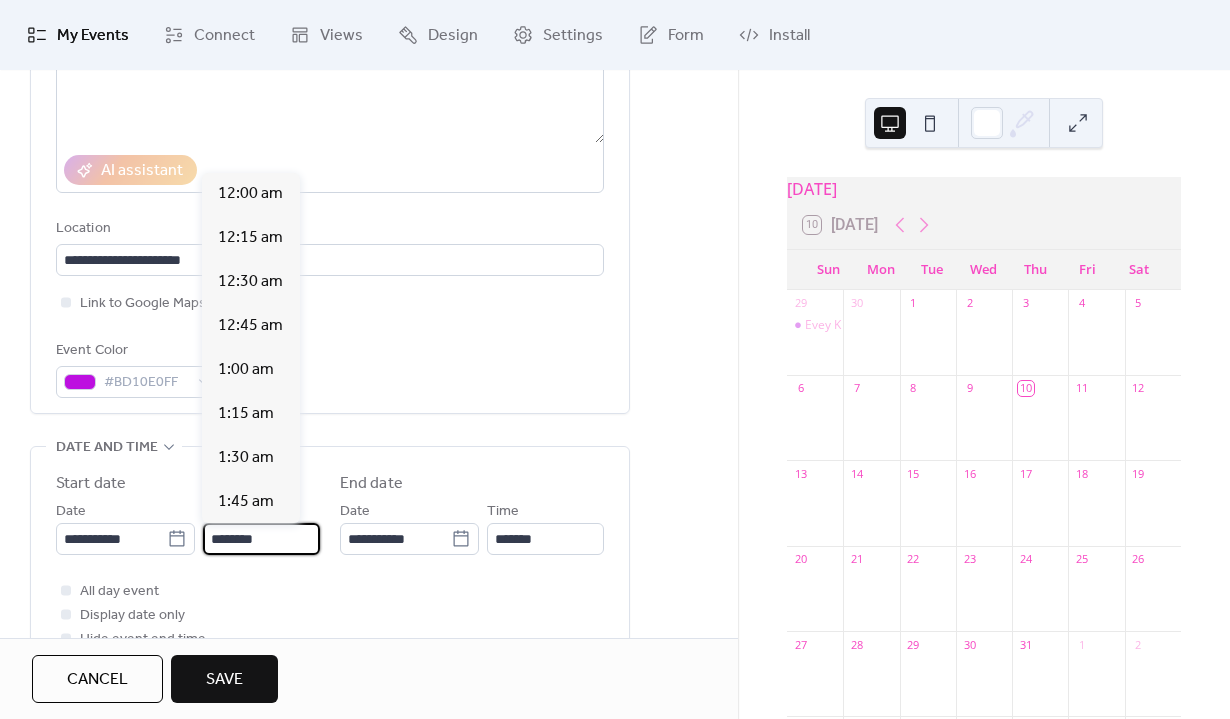 click on "********" at bounding box center [261, 539] 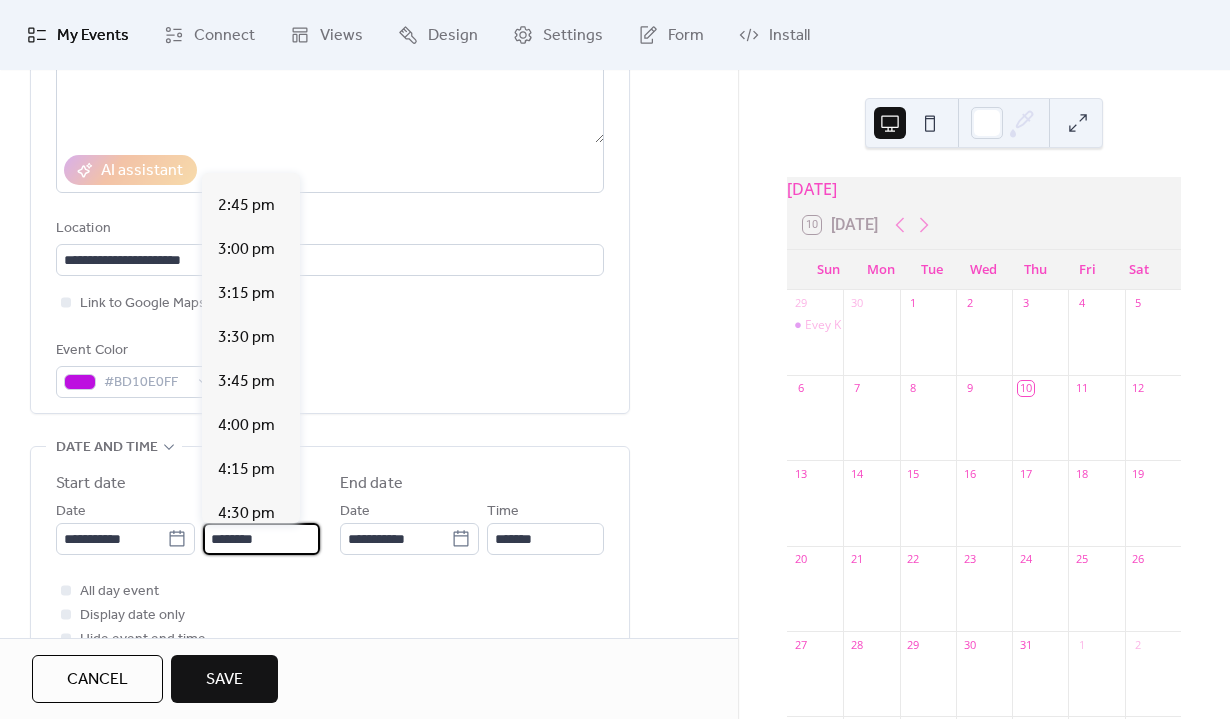 scroll, scrollTop: 2731, scrollLeft: 0, axis: vertical 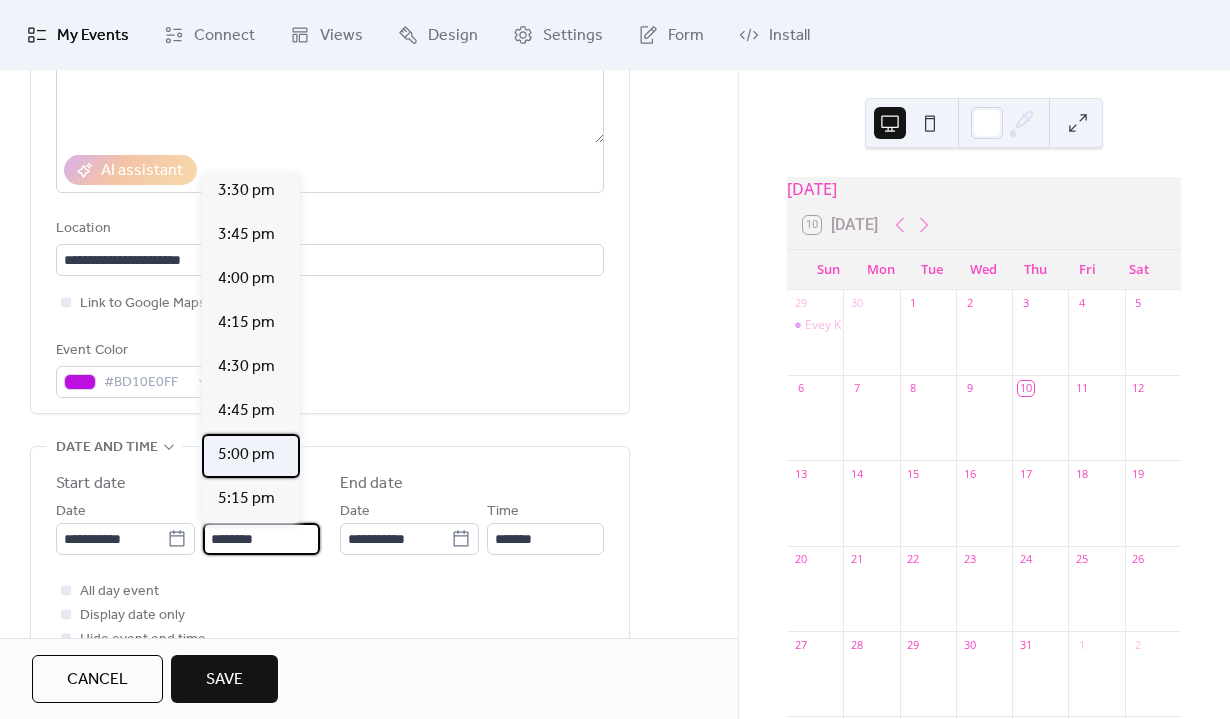 click on "5:00 pm" at bounding box center [246, 455] 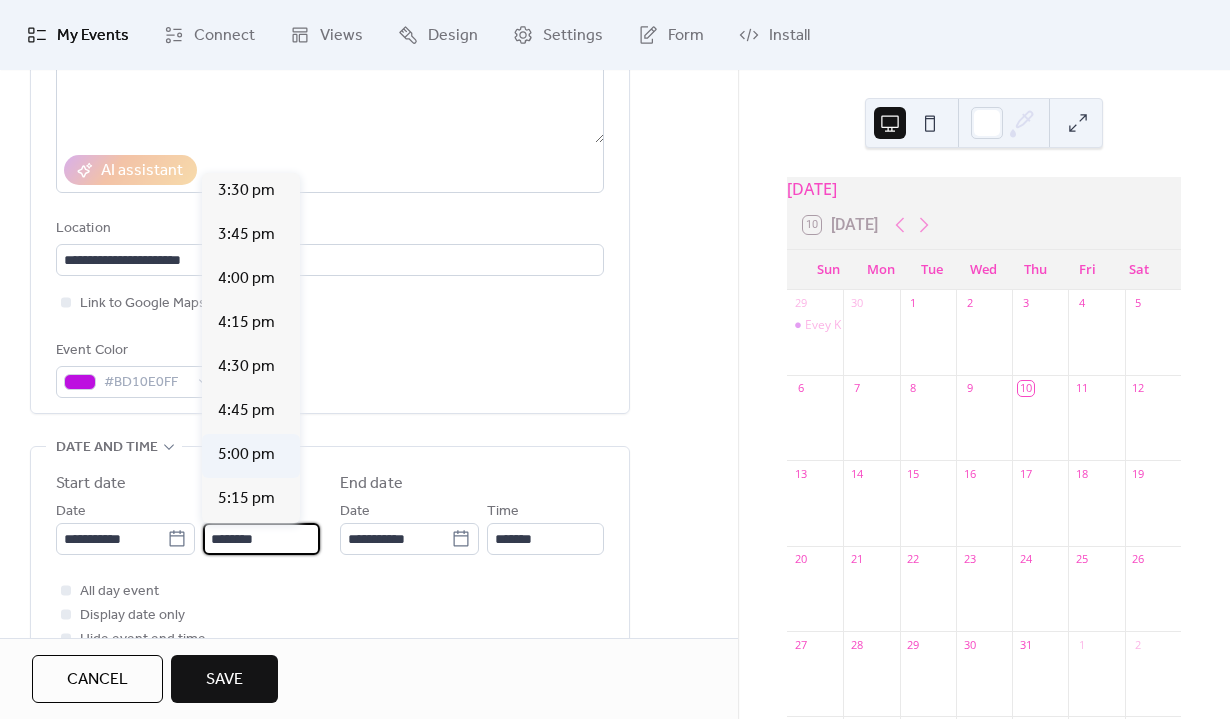 type on "*******" 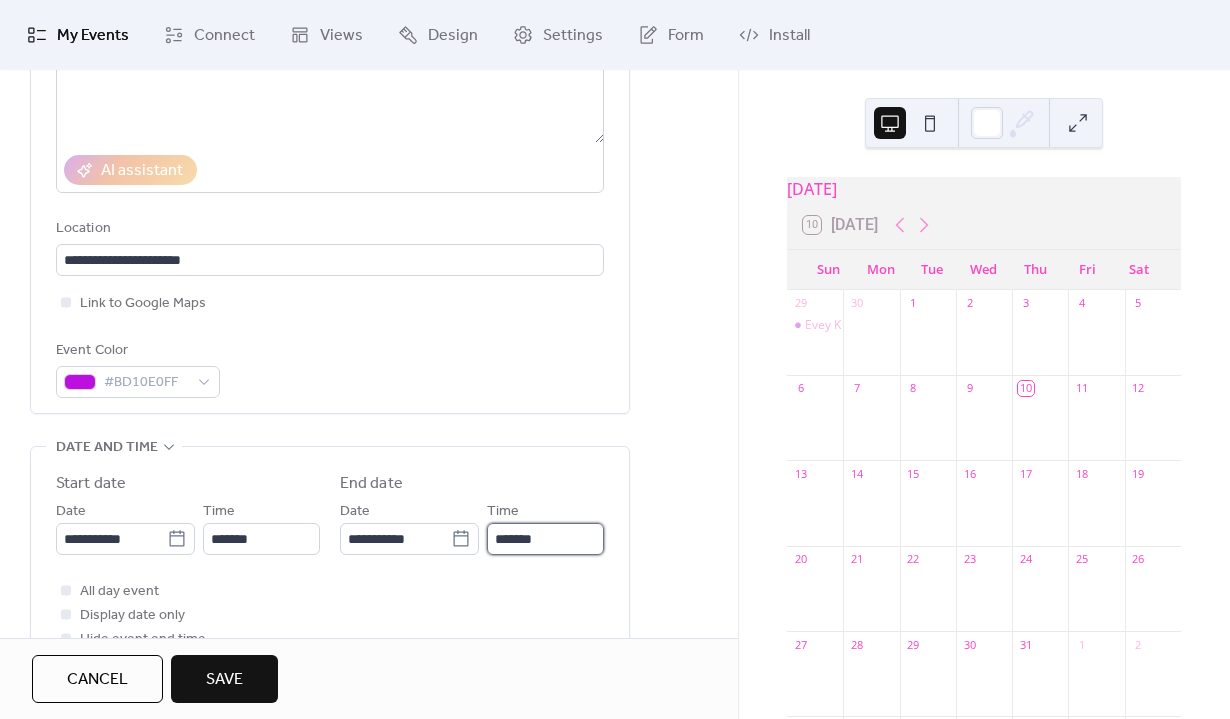 click on "*******" at bounding box center [545, 539] 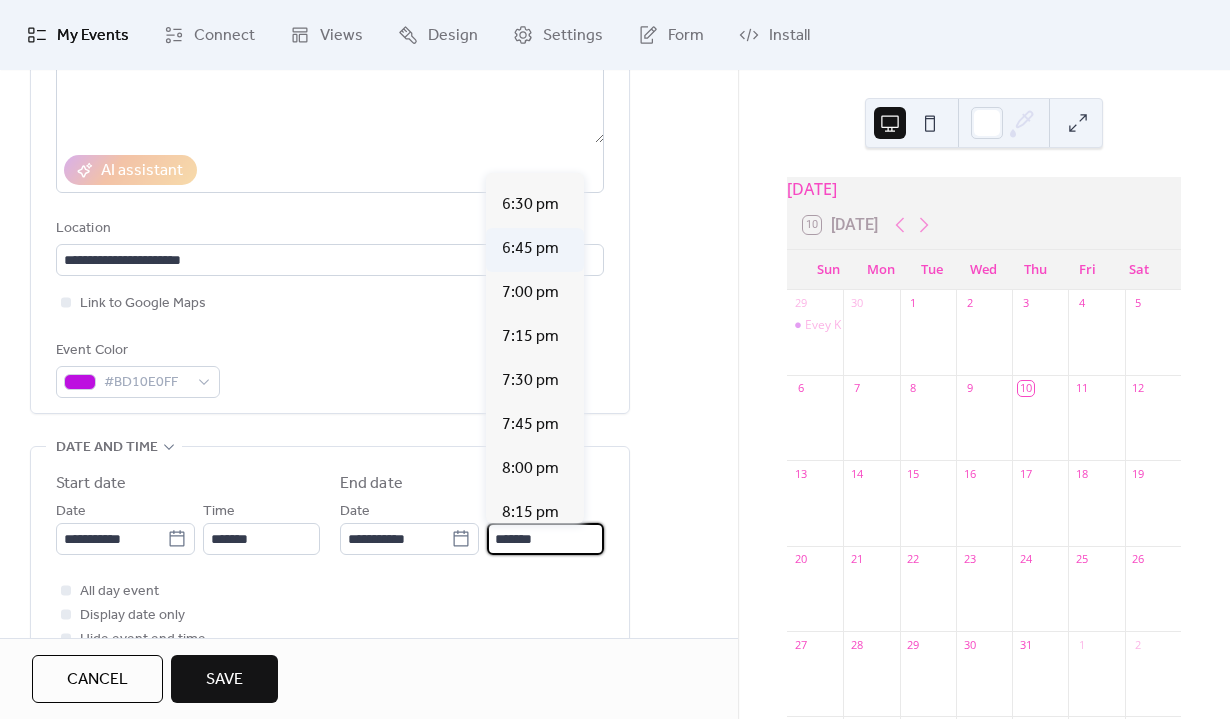 scroll, scrollTop: 213, scrollLeft: 0, axis: vertical 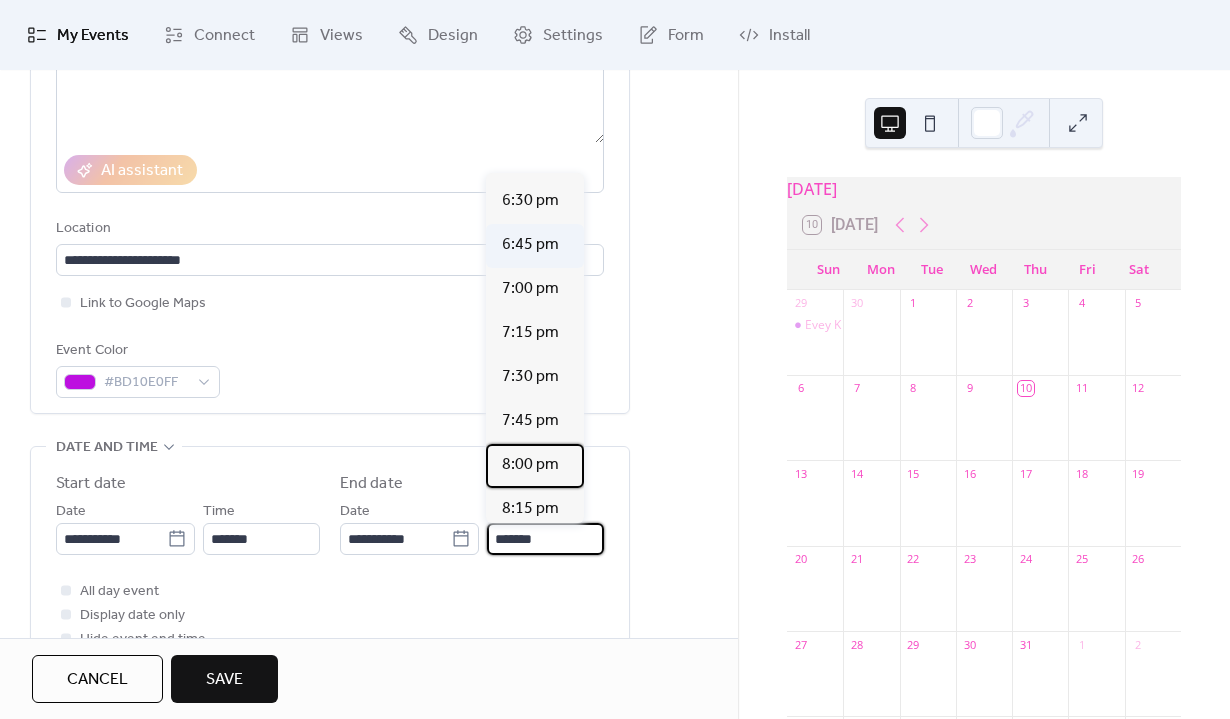 click on "8:00 pm" at bounding box center (530, 465) 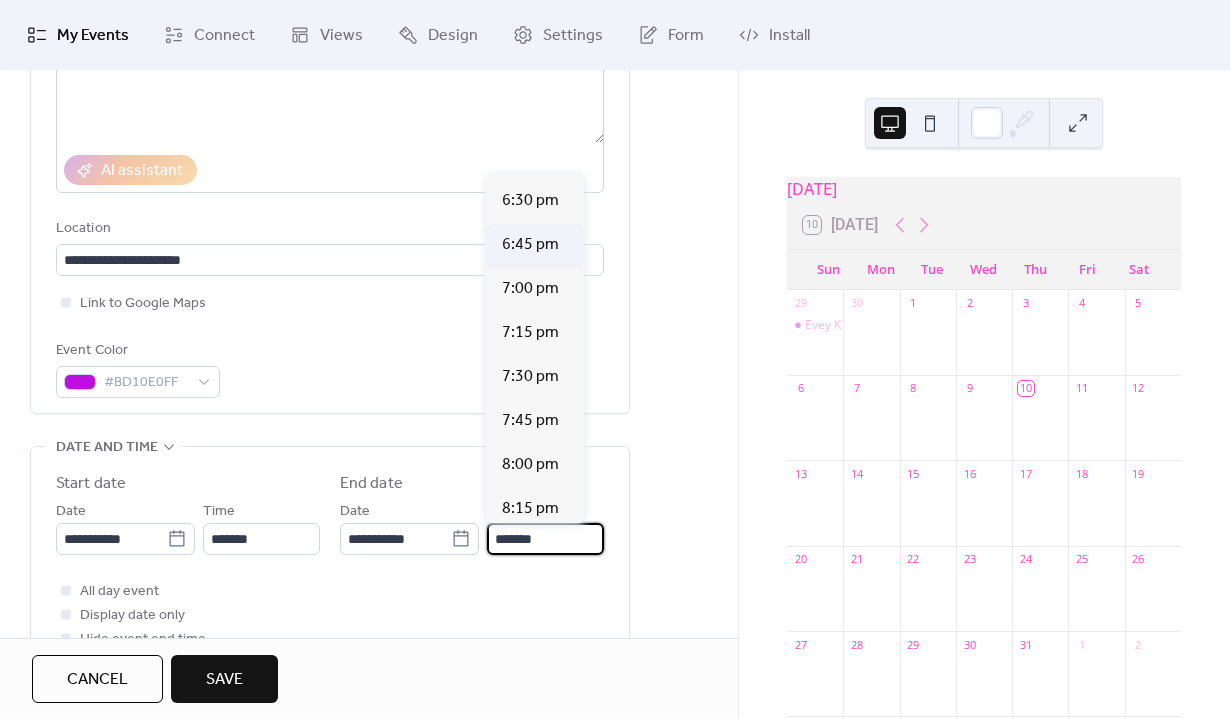 type on "*******" 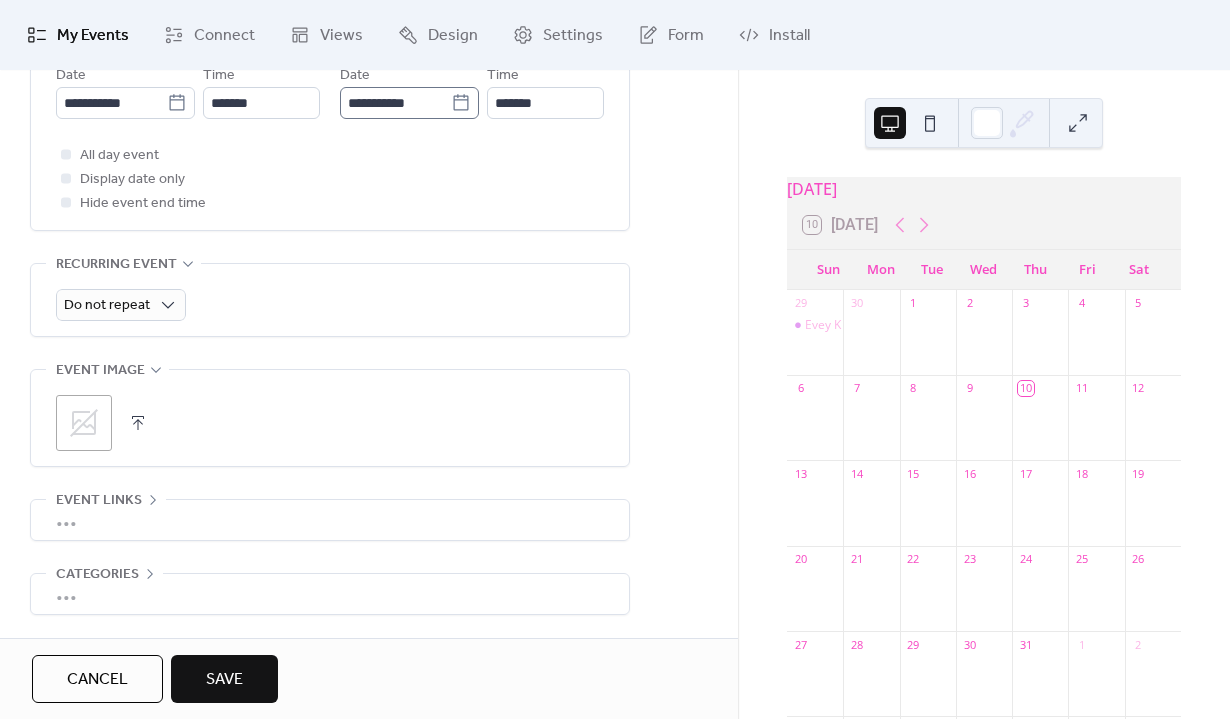 scroll, scrollTop: 754, scrollLeft: 0, axis: vertical 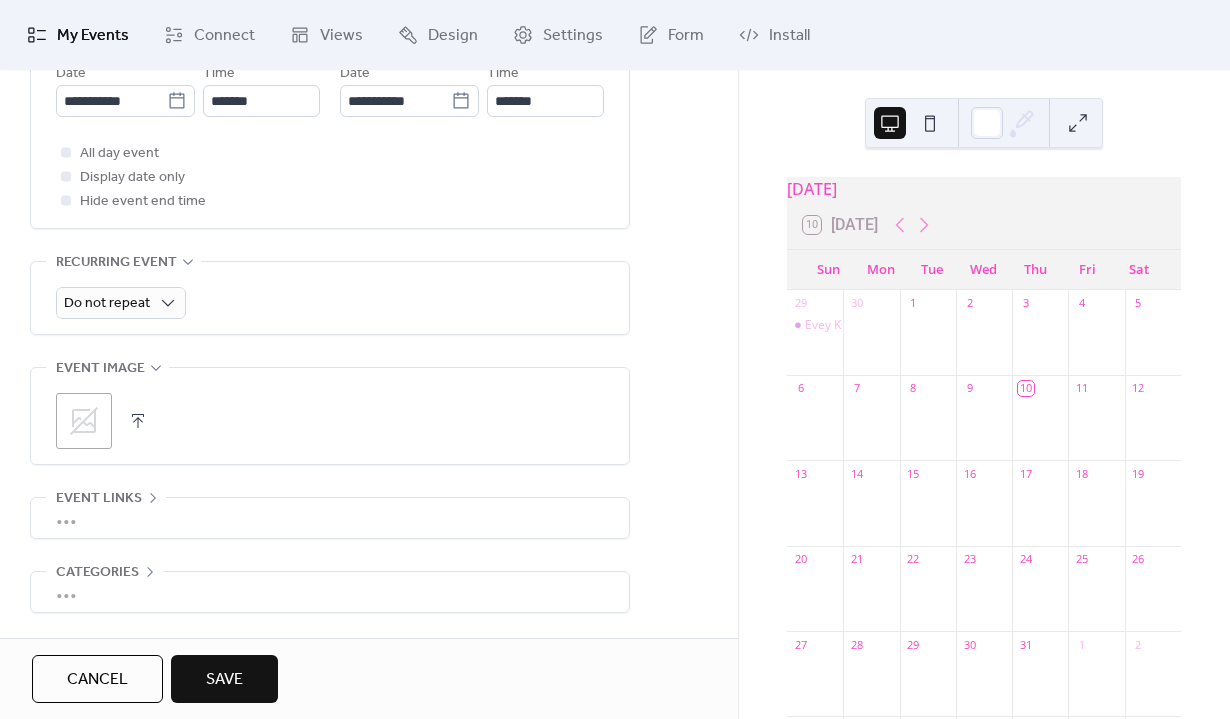 click on "Save" at bounding box center (224, 680) 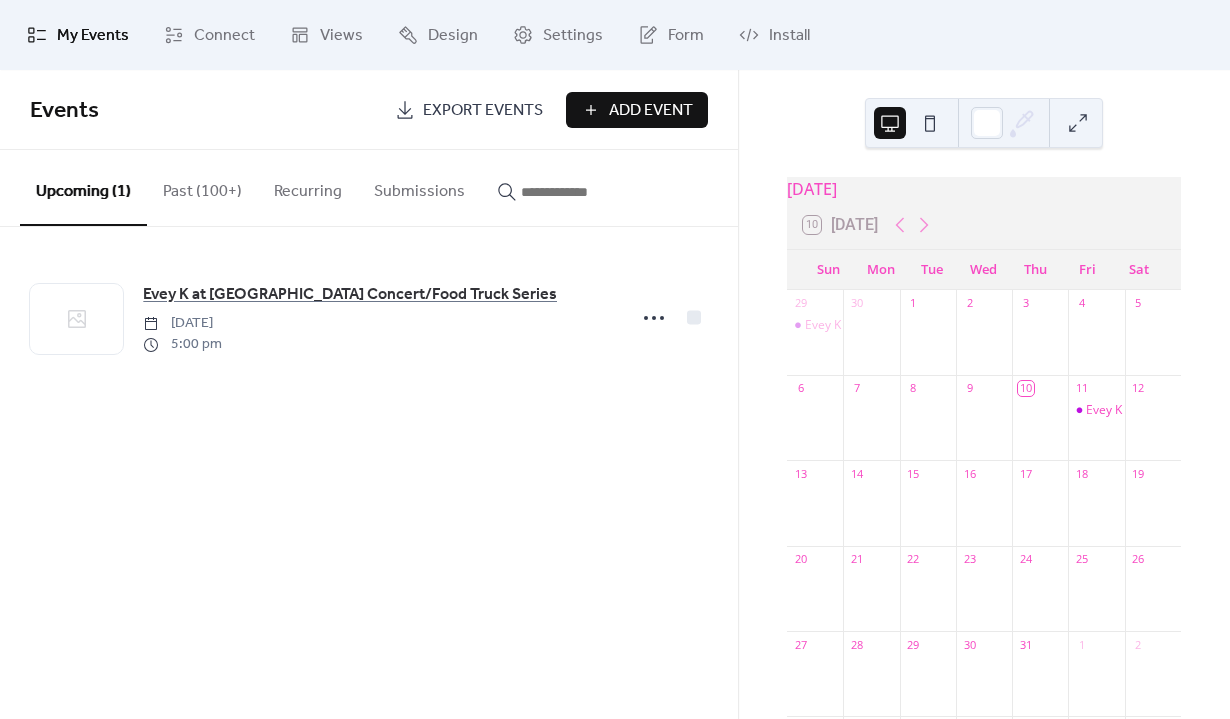 click on "Add Event" at bounding box center (651, 111) 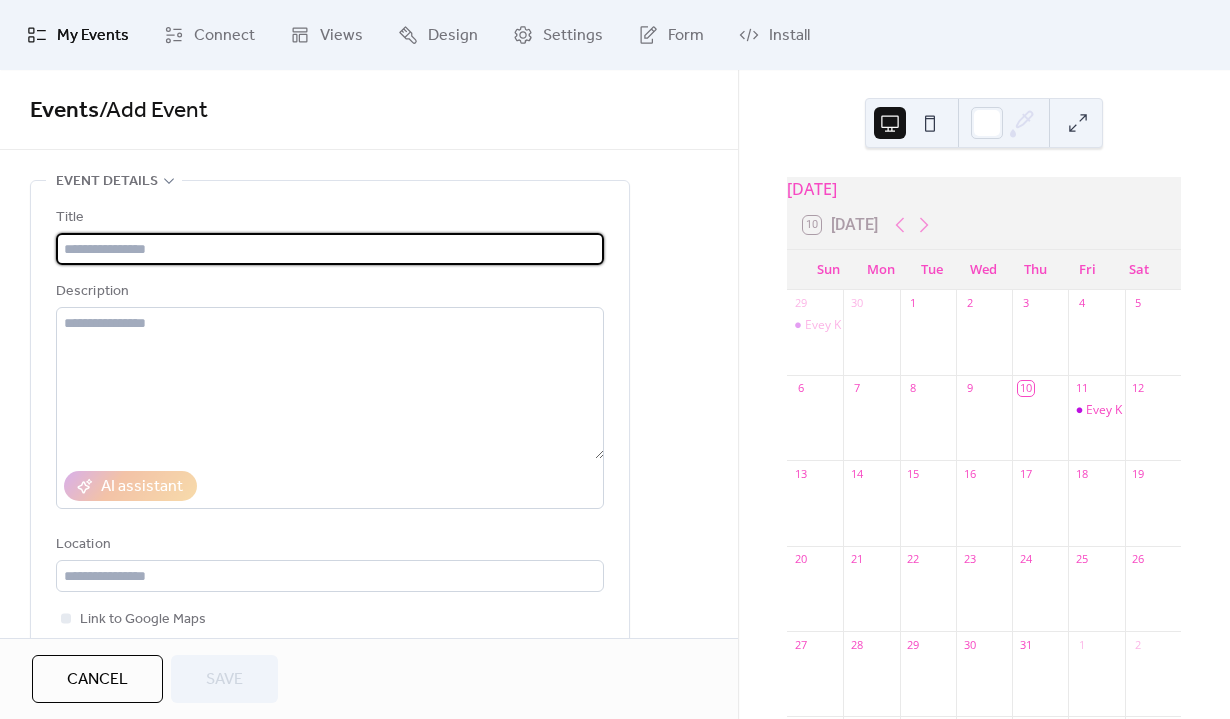 click at bounding box center [330, 249] 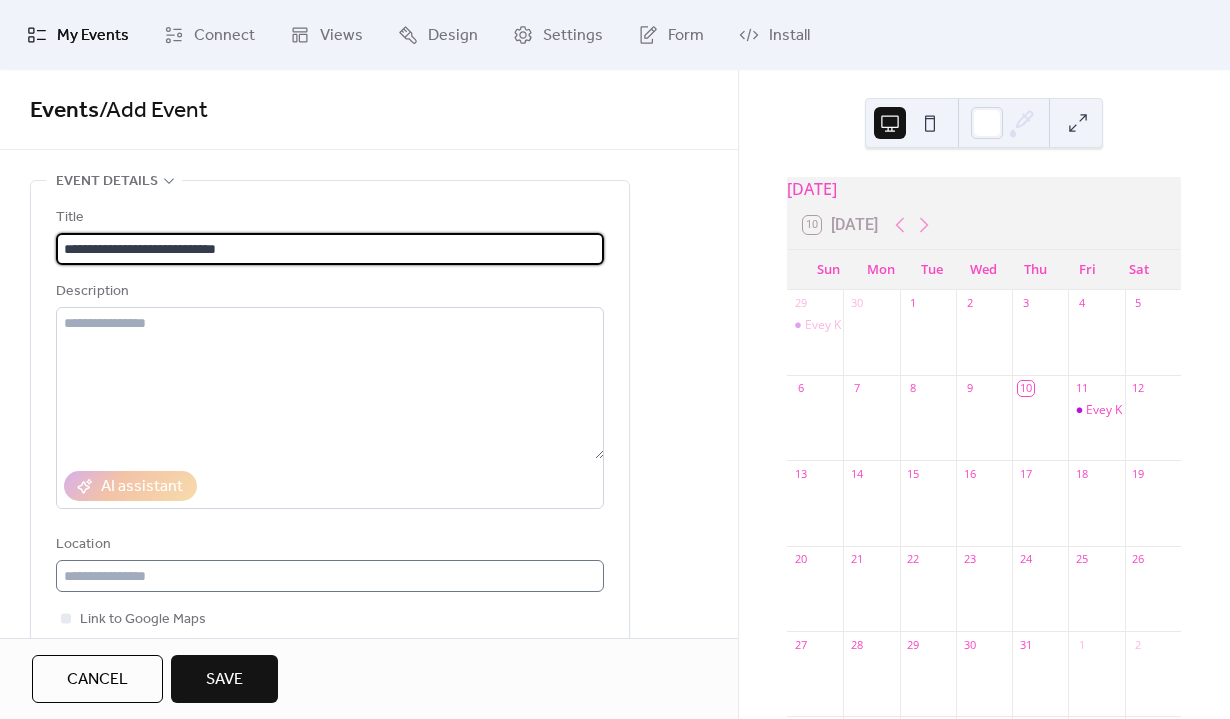 type on "**********" 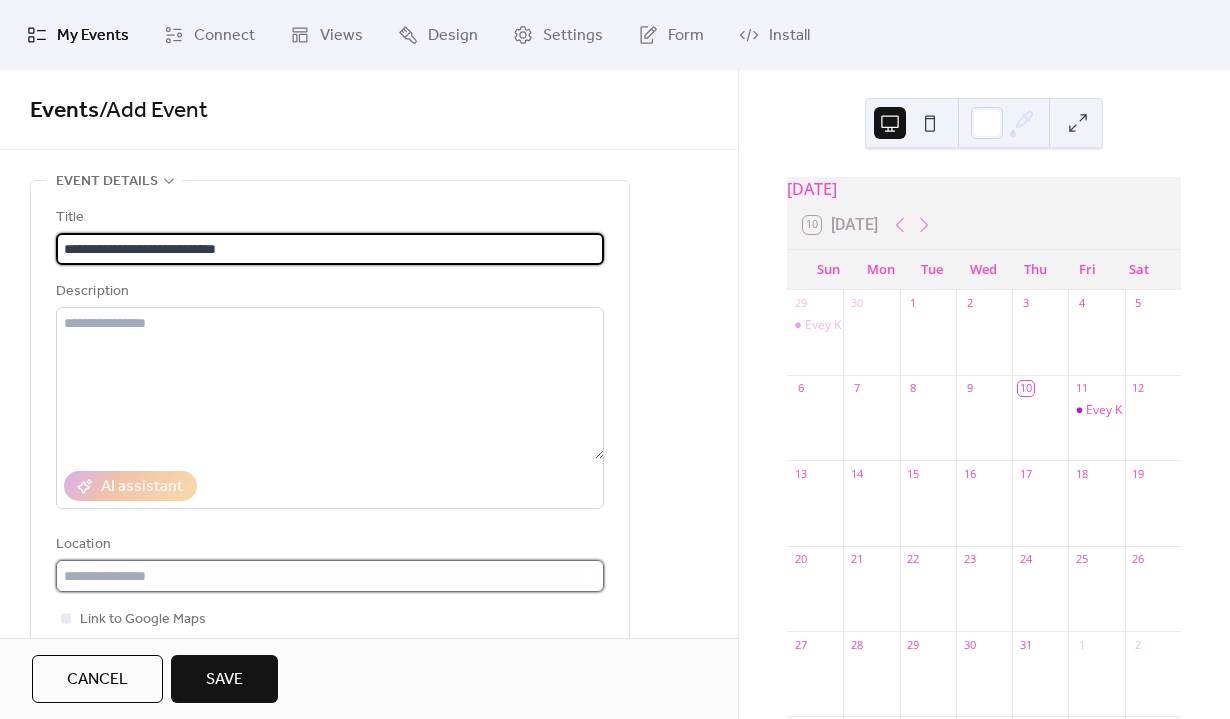 click at bounding box center (330, 576) 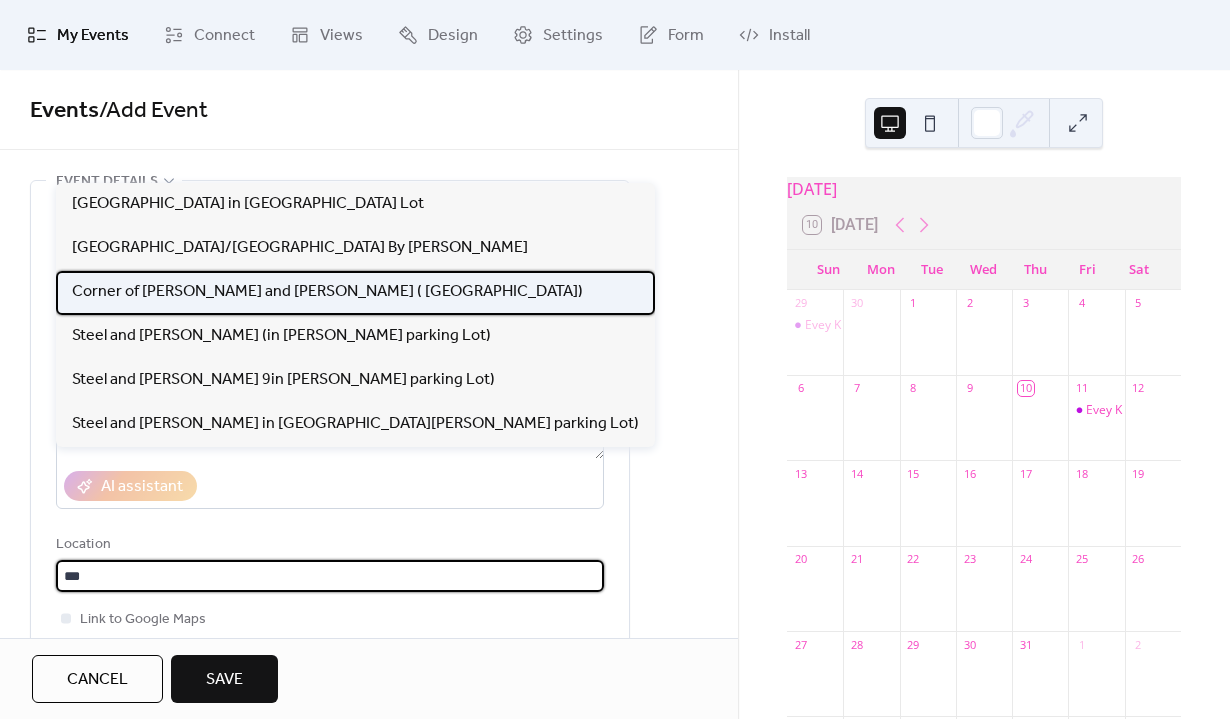 click on "Corner of [PERSON_NAME] and [PERSON_NAME] ( [GEOGRAPHIC_DATA])" at bounding box center (327, 292) 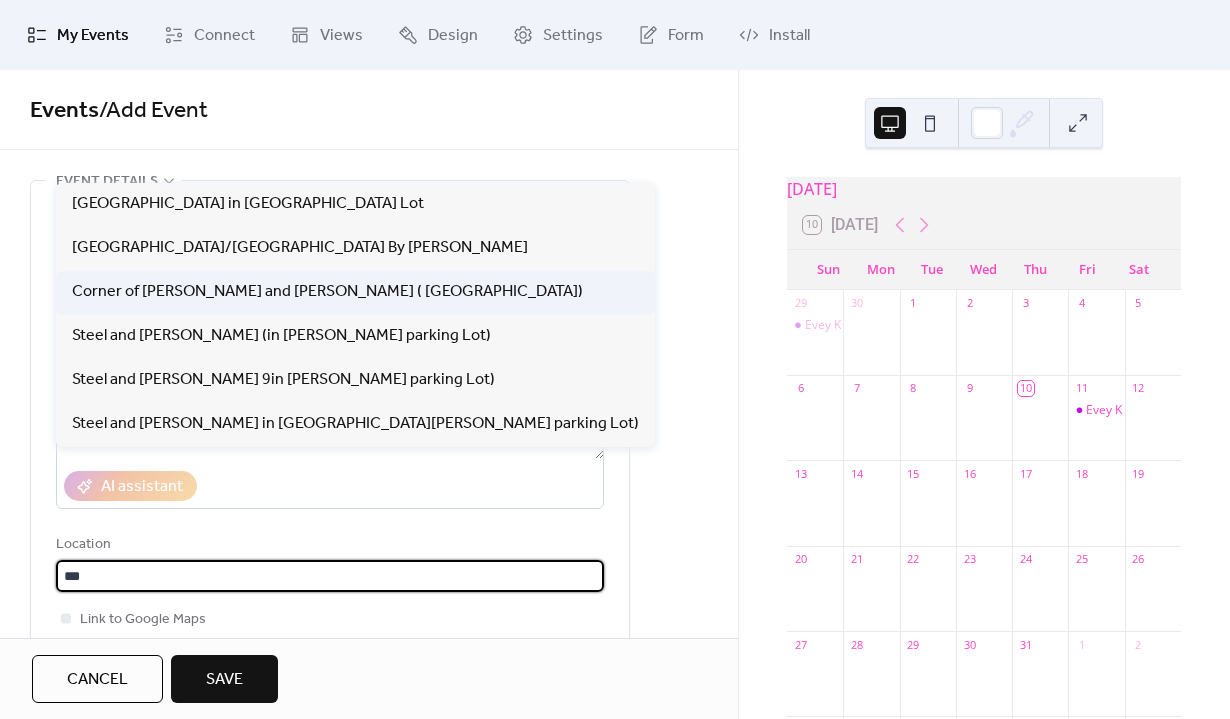 type on "**********" 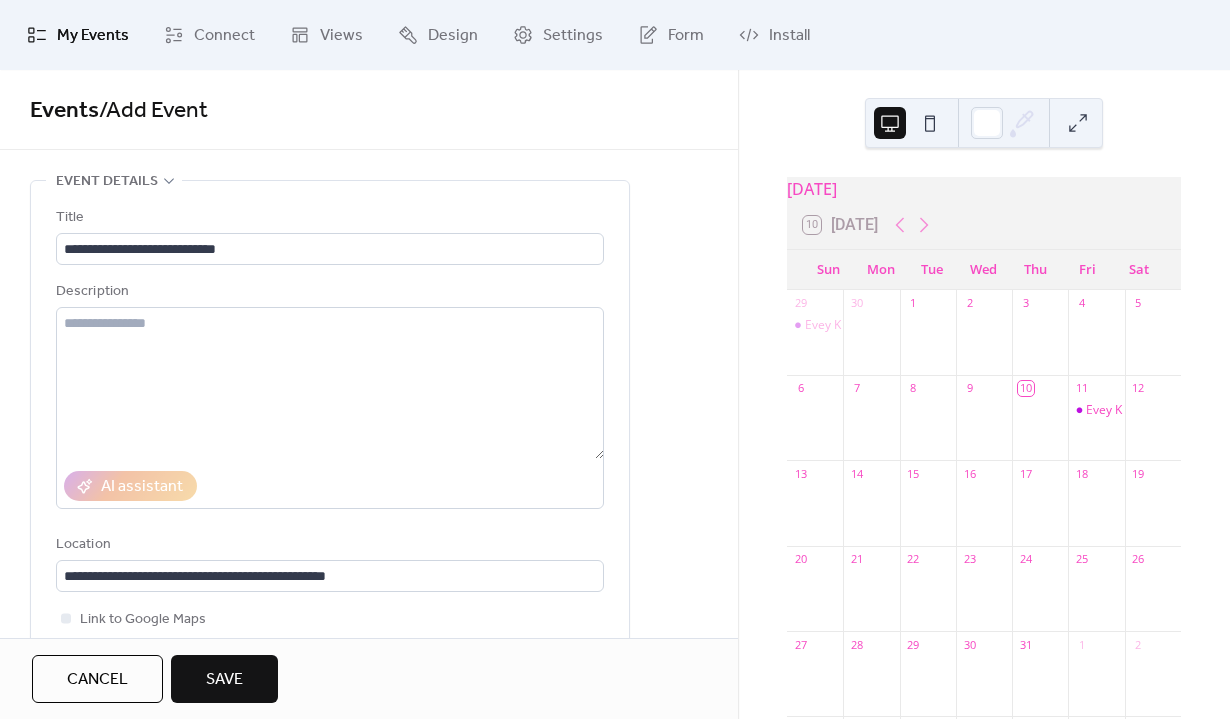 scroll, scrollTop: 275, scrollLeft: 0, axis: vertical 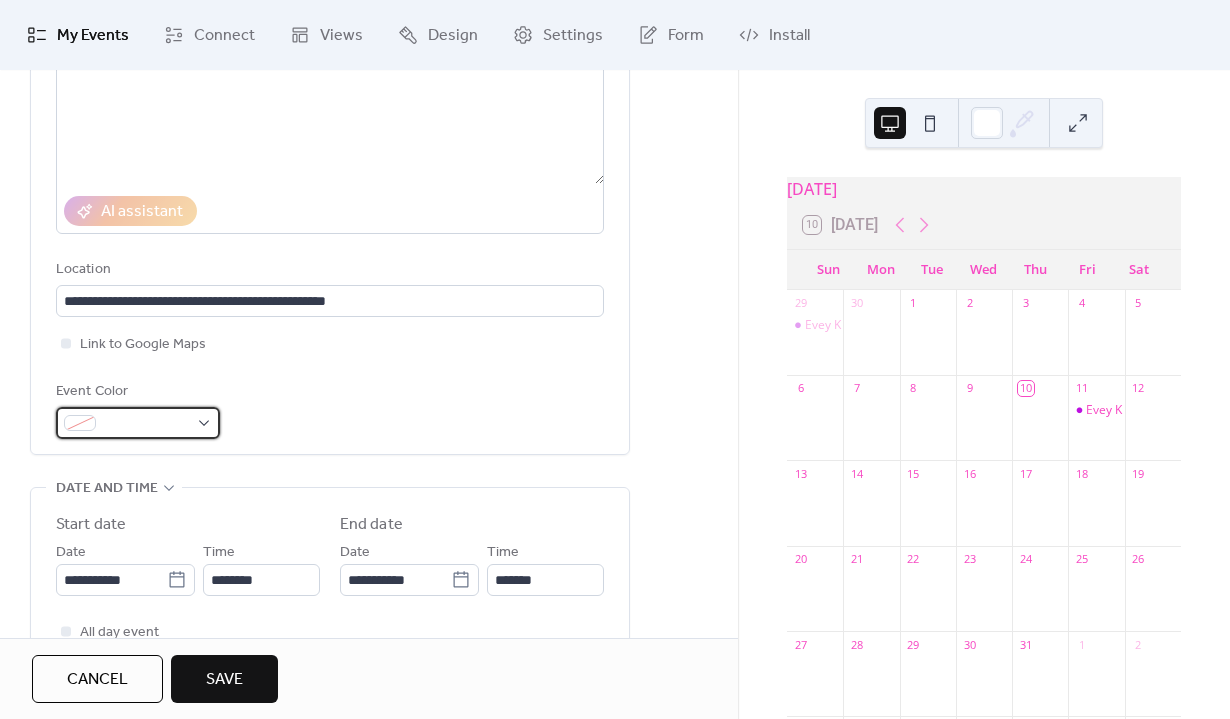 click at bounding box center [138, 423] 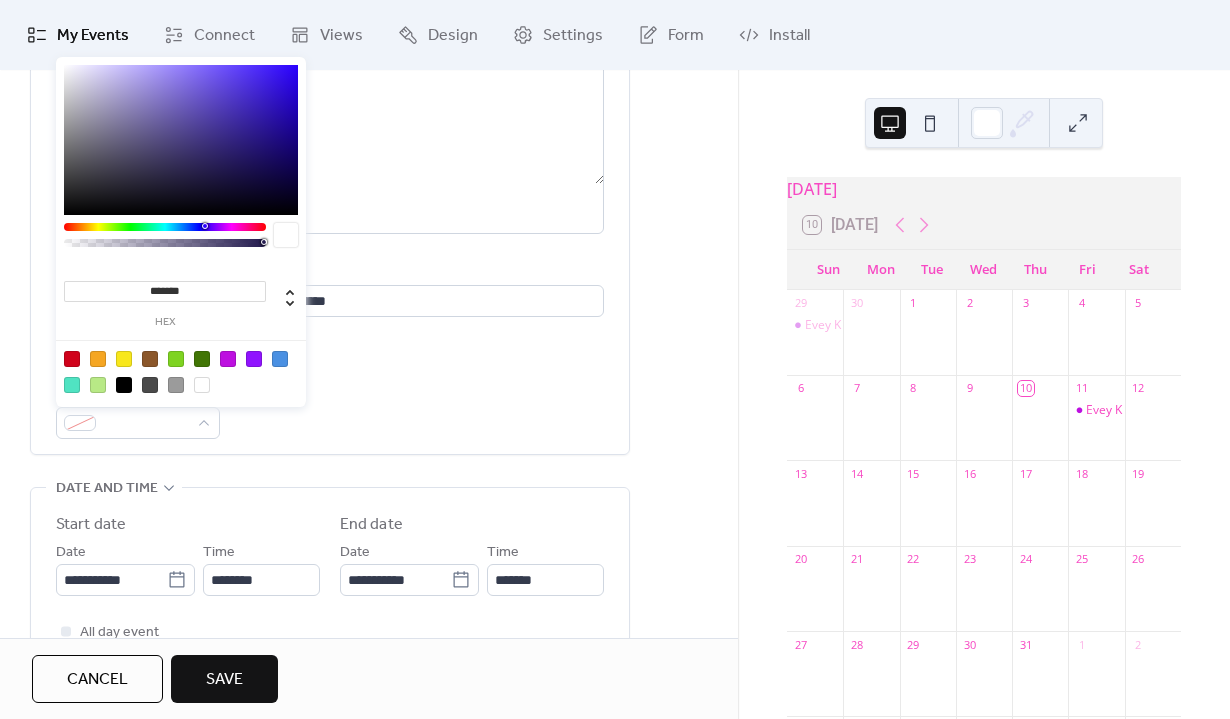 click at bounding box center [228, 359] 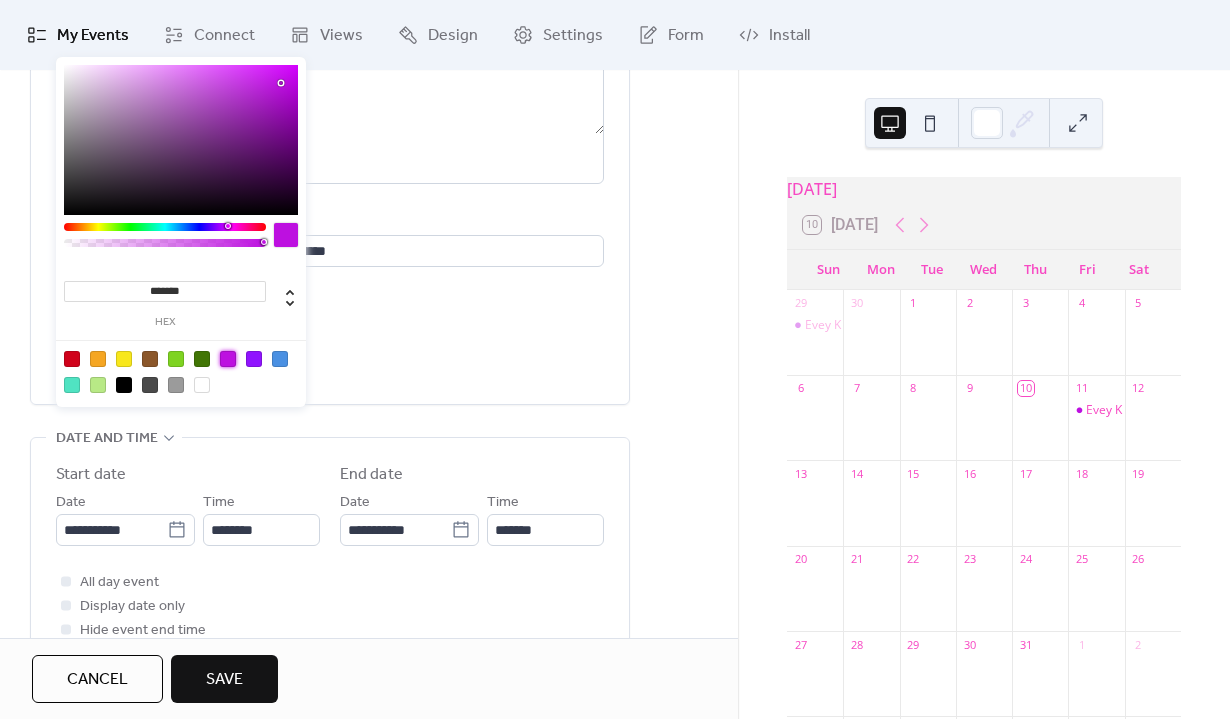 scroll, scrollTop: 323, scrollLeft: 0, axis: vertical 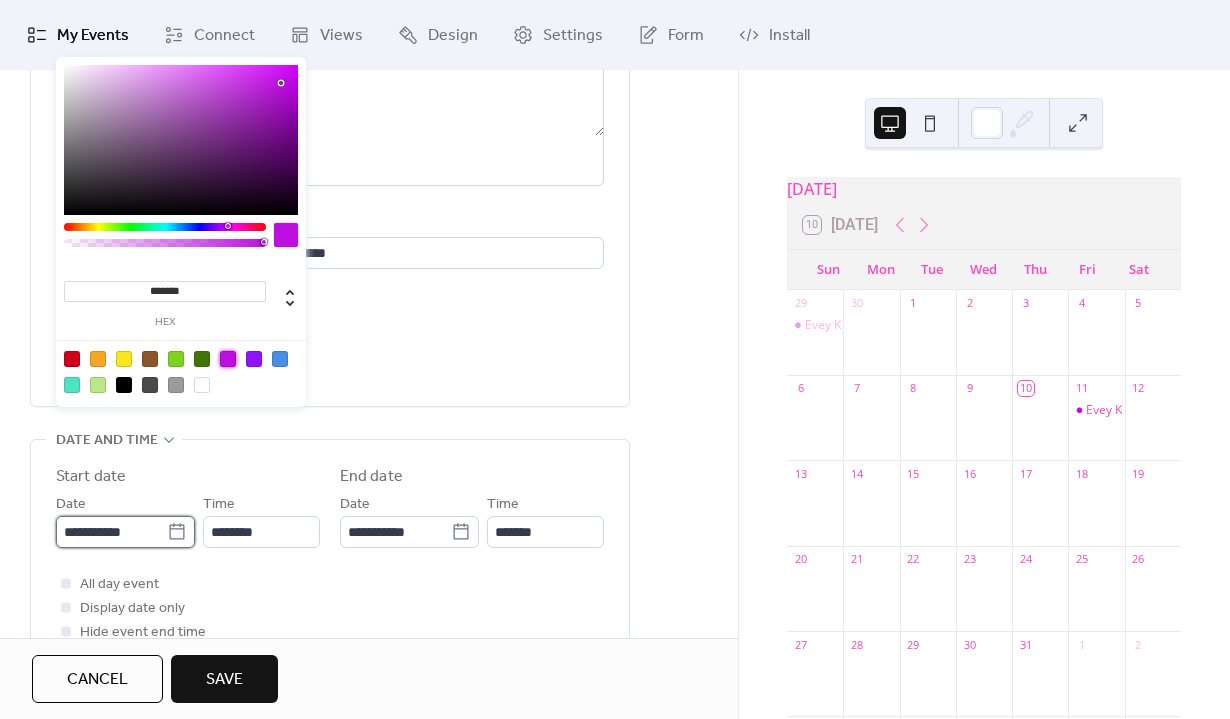 click on "**********" at bounding box center (111, 532) 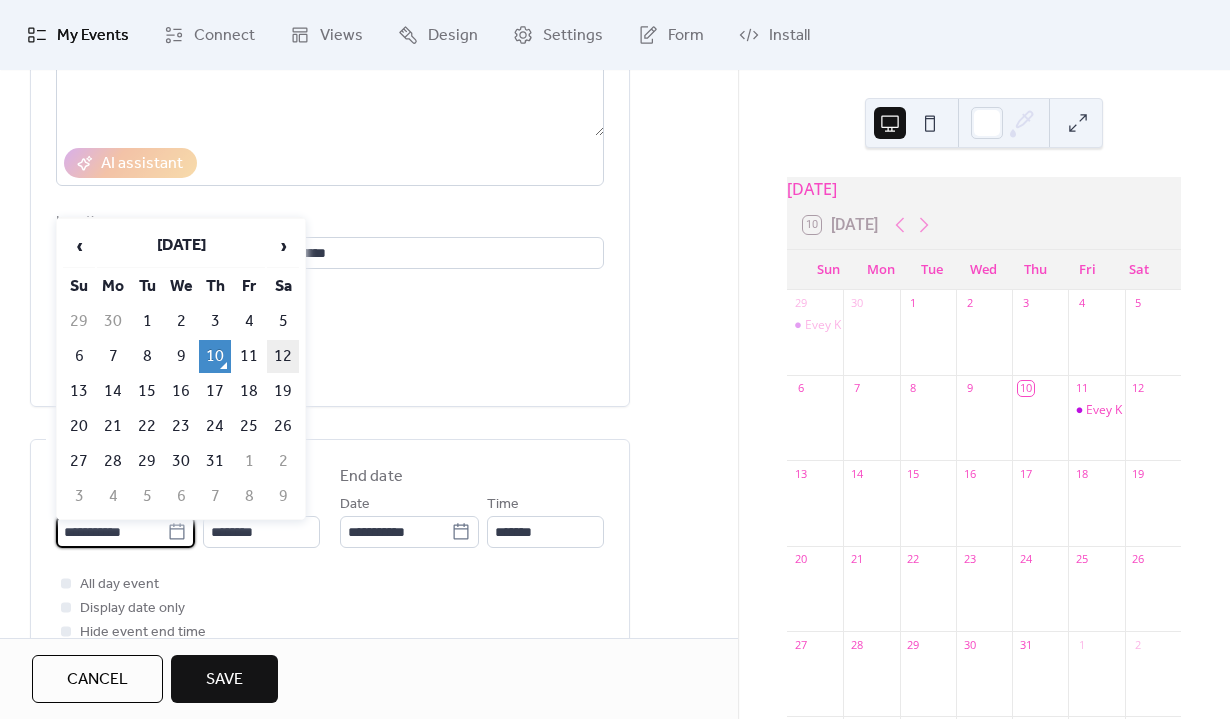 click on "12" at bounding box center [283, 356] 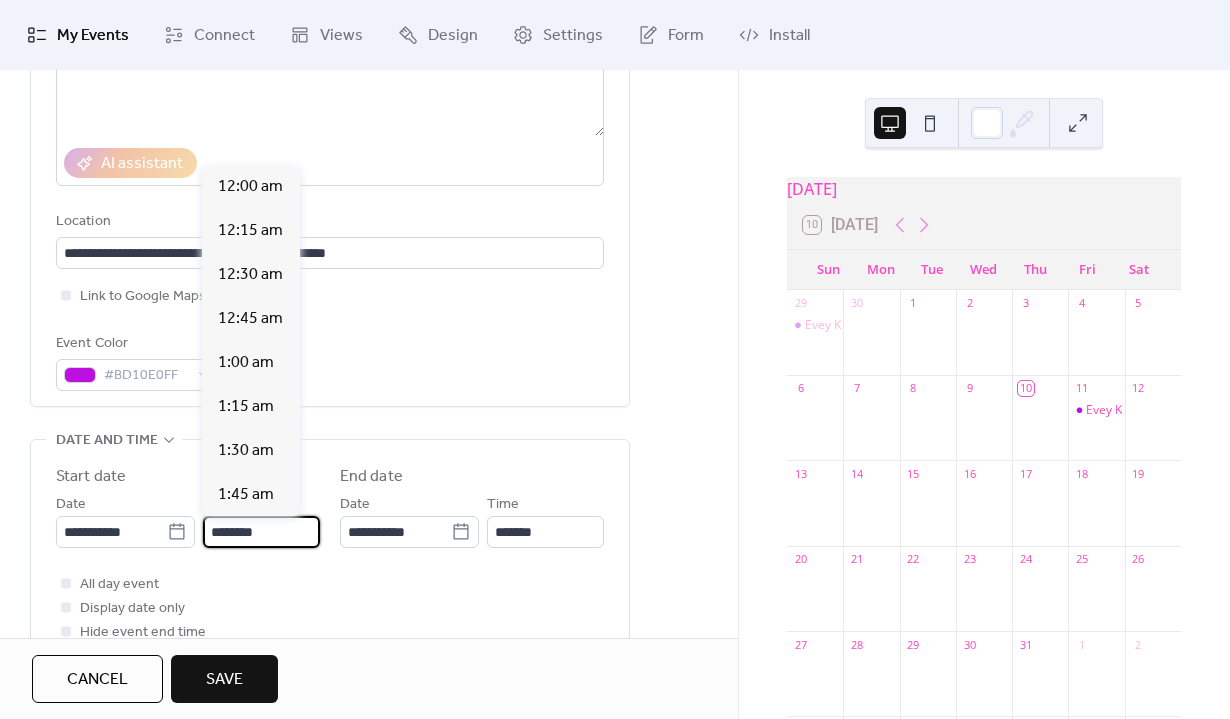 click on "********" at bounding box center (261, 532) 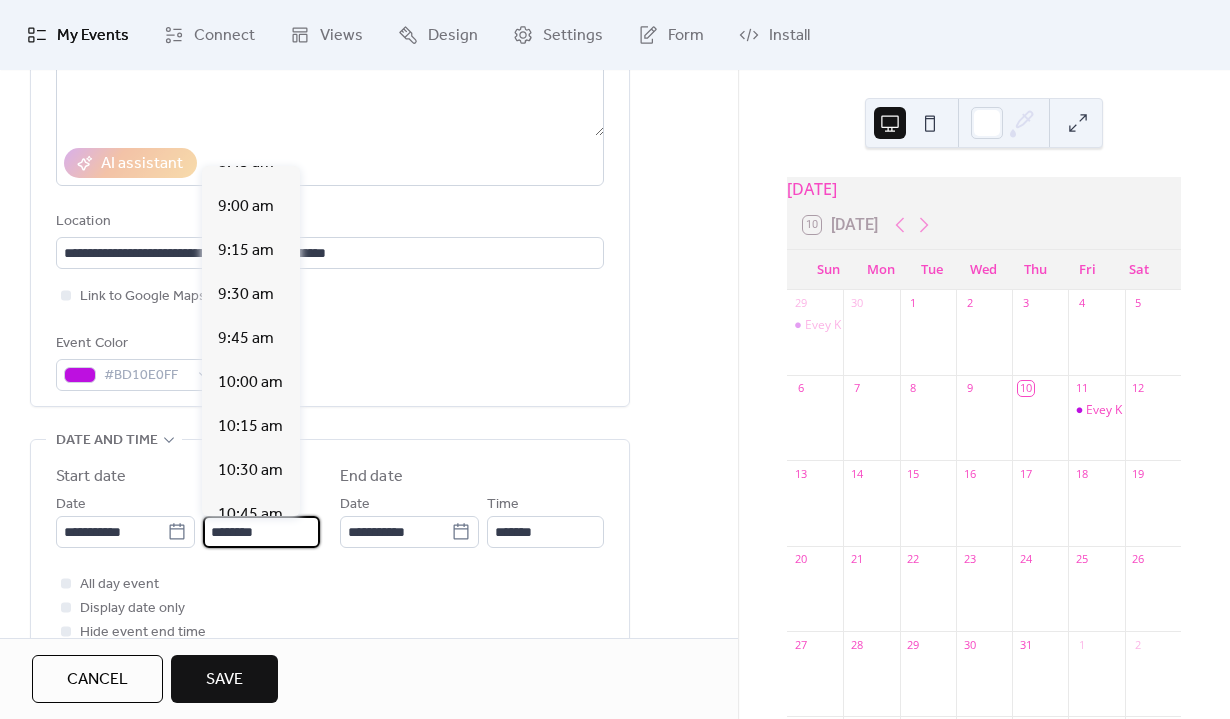 scroll, scrollTop: 1567, scrollLeft: 0, axis: vertical 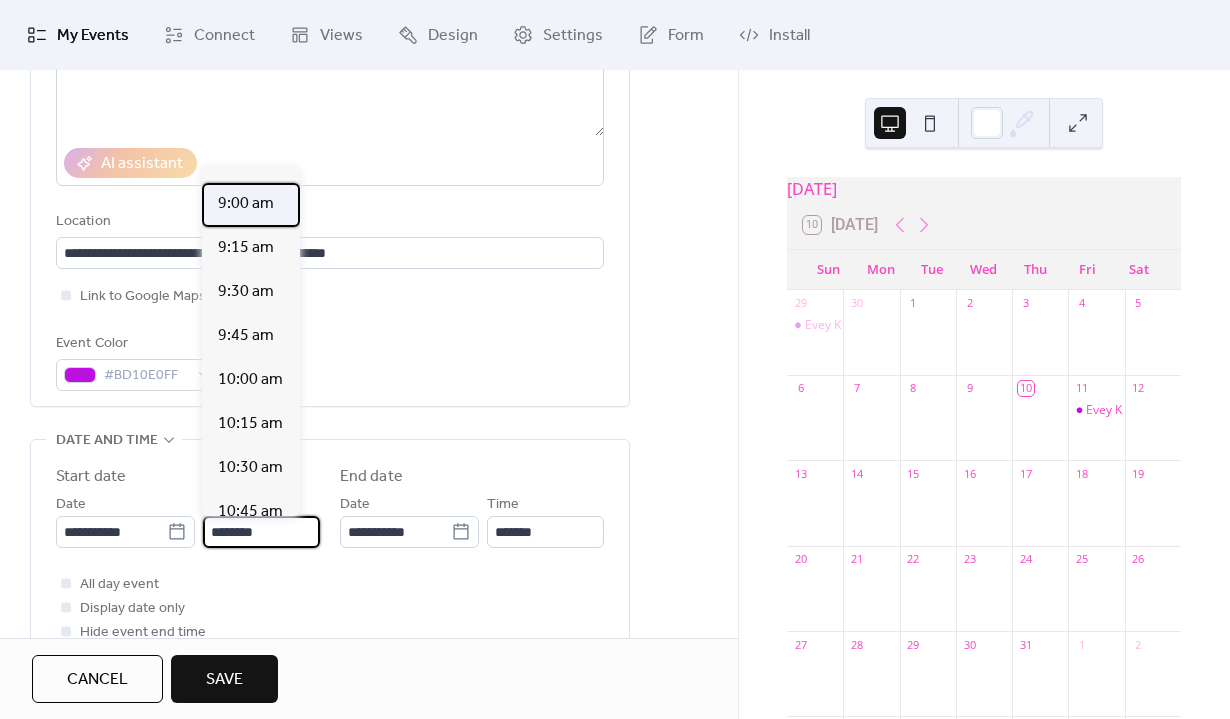 click on "9:00 am" at bounding box center (246, 204) 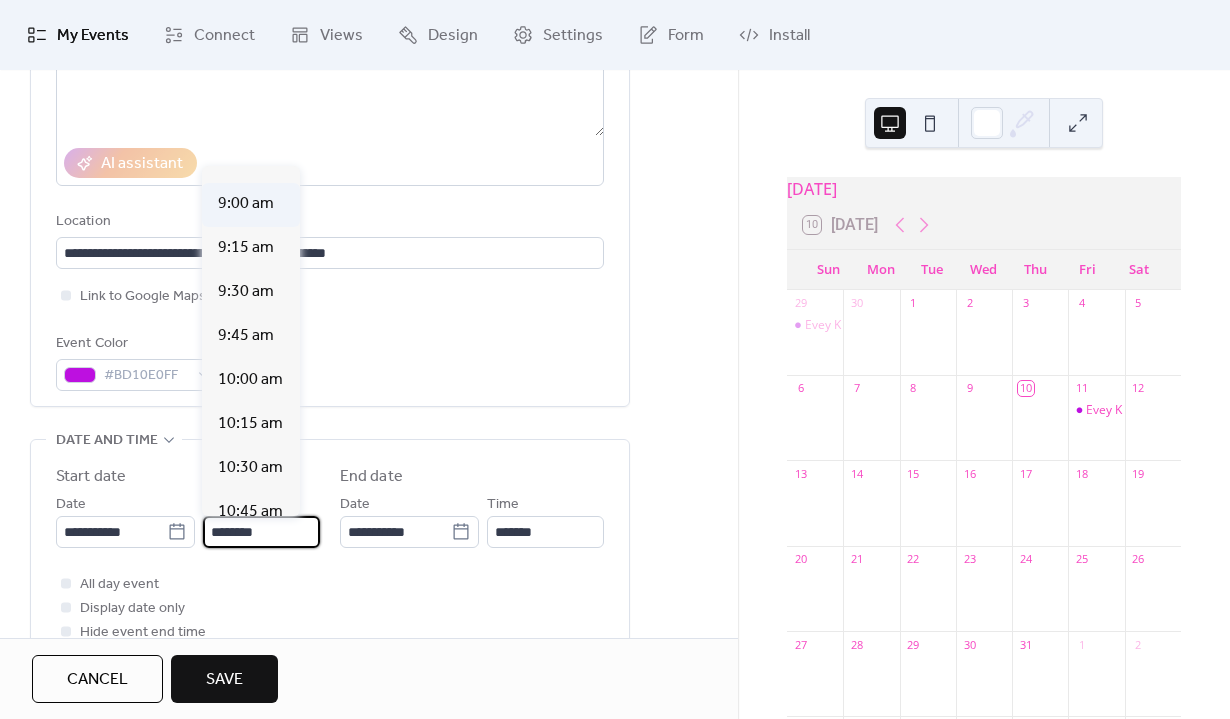 type on "*******" 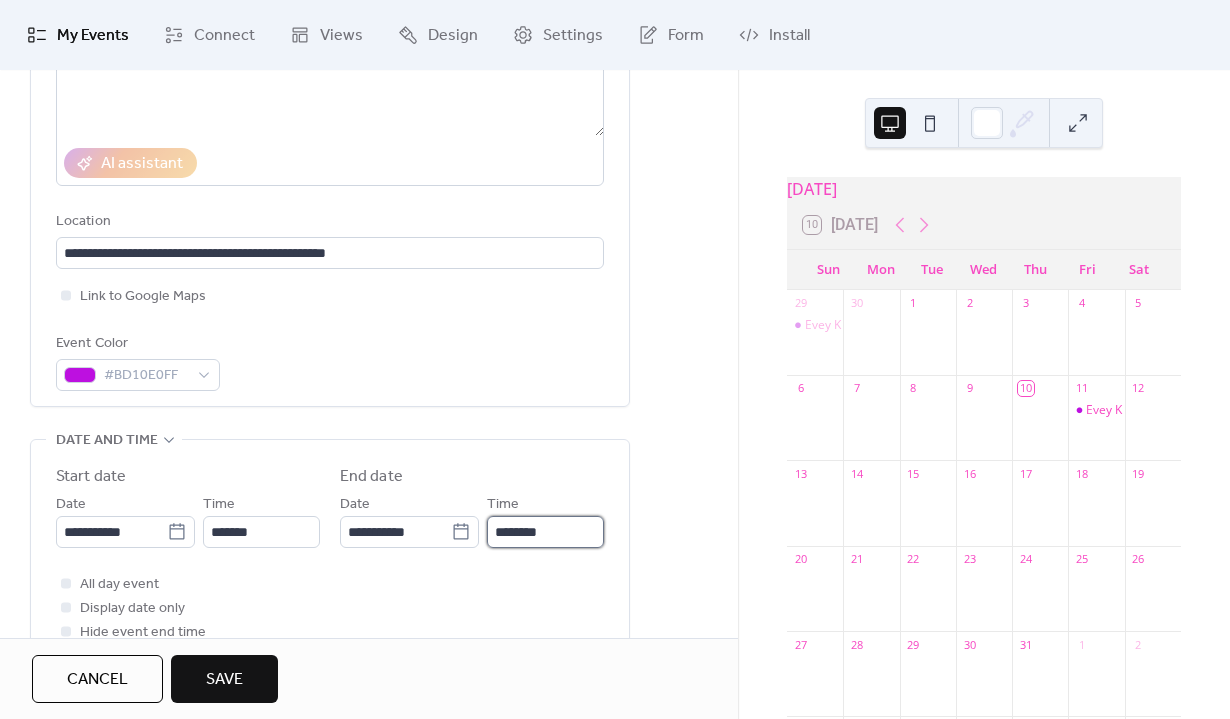 click on "********" at bounding box center (545, 532) 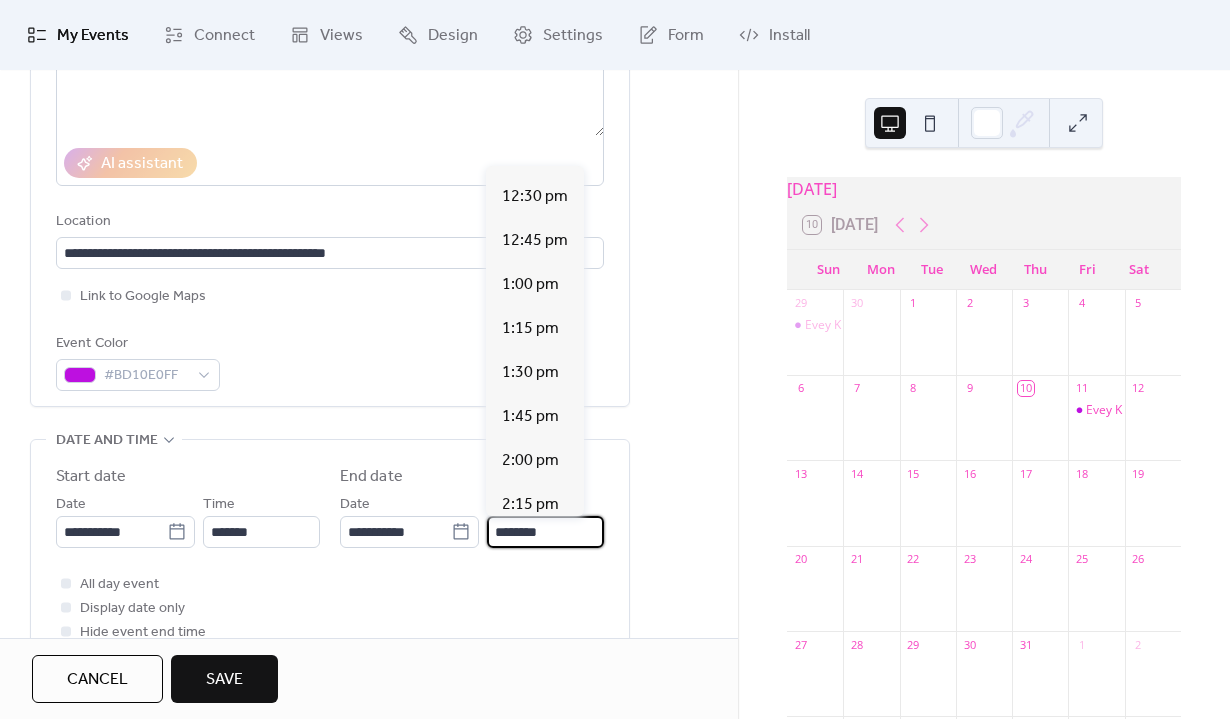 scroll, scrollTop: 561, scrollLeft: 0, axis: vertical 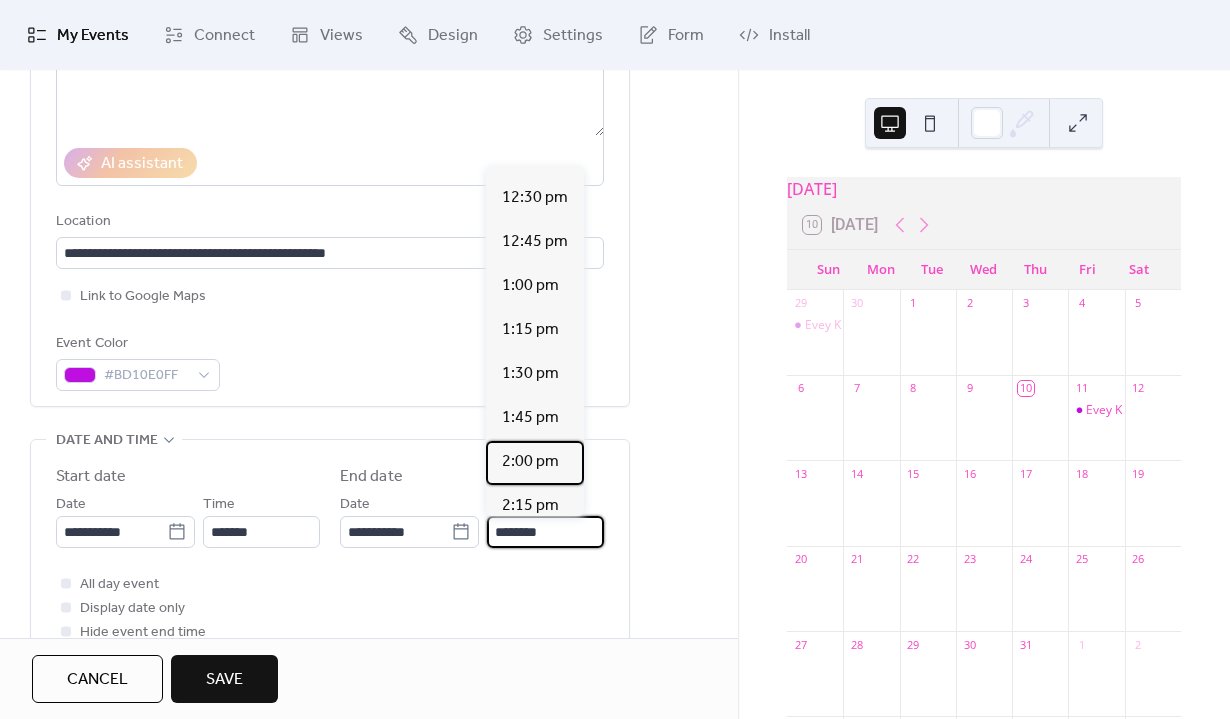 click on "2:00 pm" at bounding box center (530, 462) 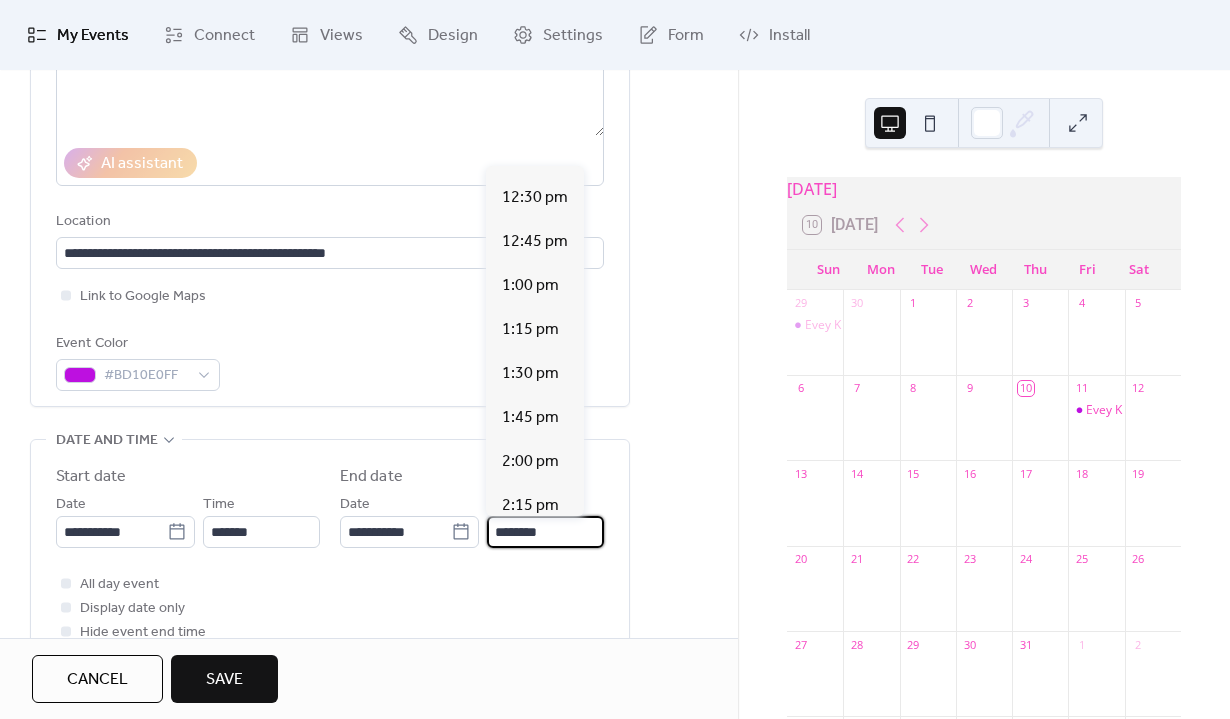 type on "*******" 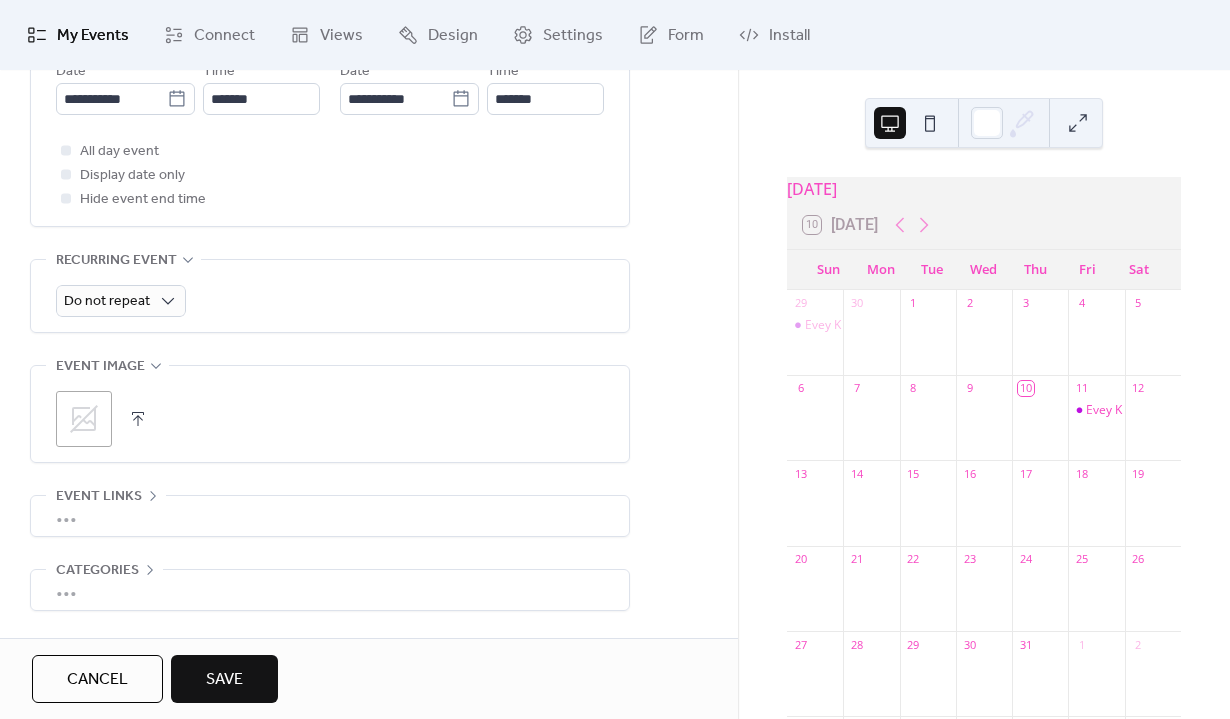 scroll, scrollTop: 827, scrollLeft: 0, axis: vertical 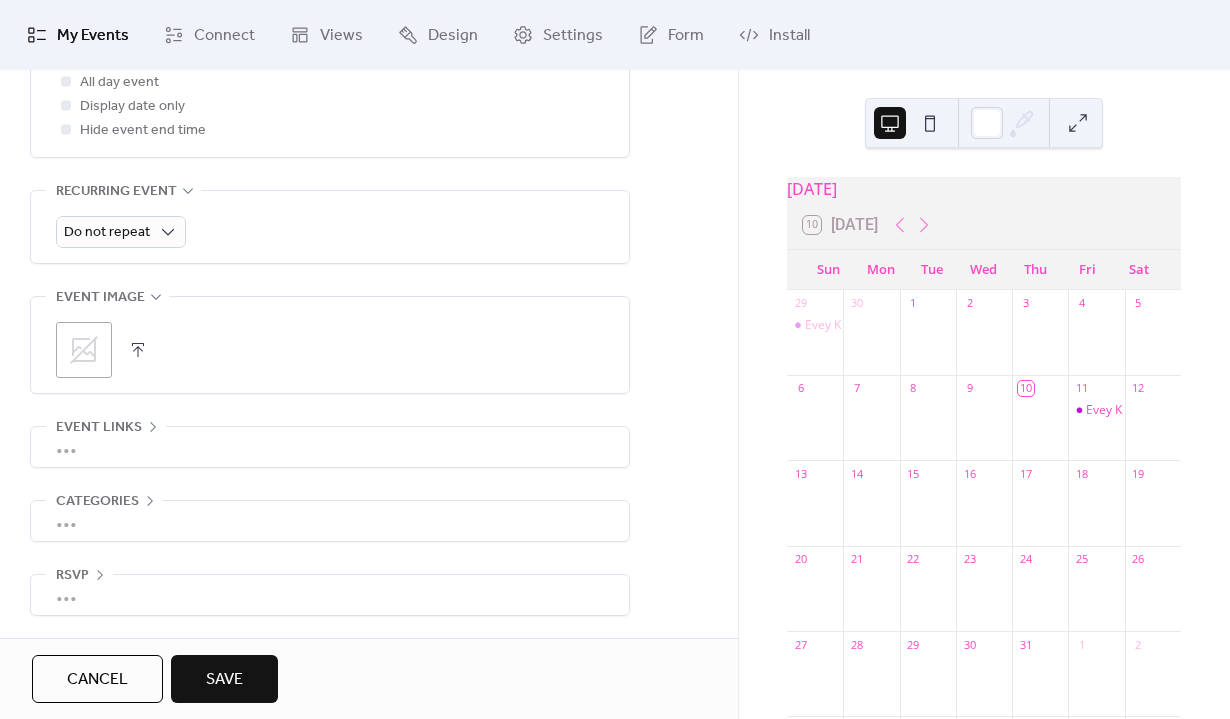 click on "Save" at bounding box center (224, 680) 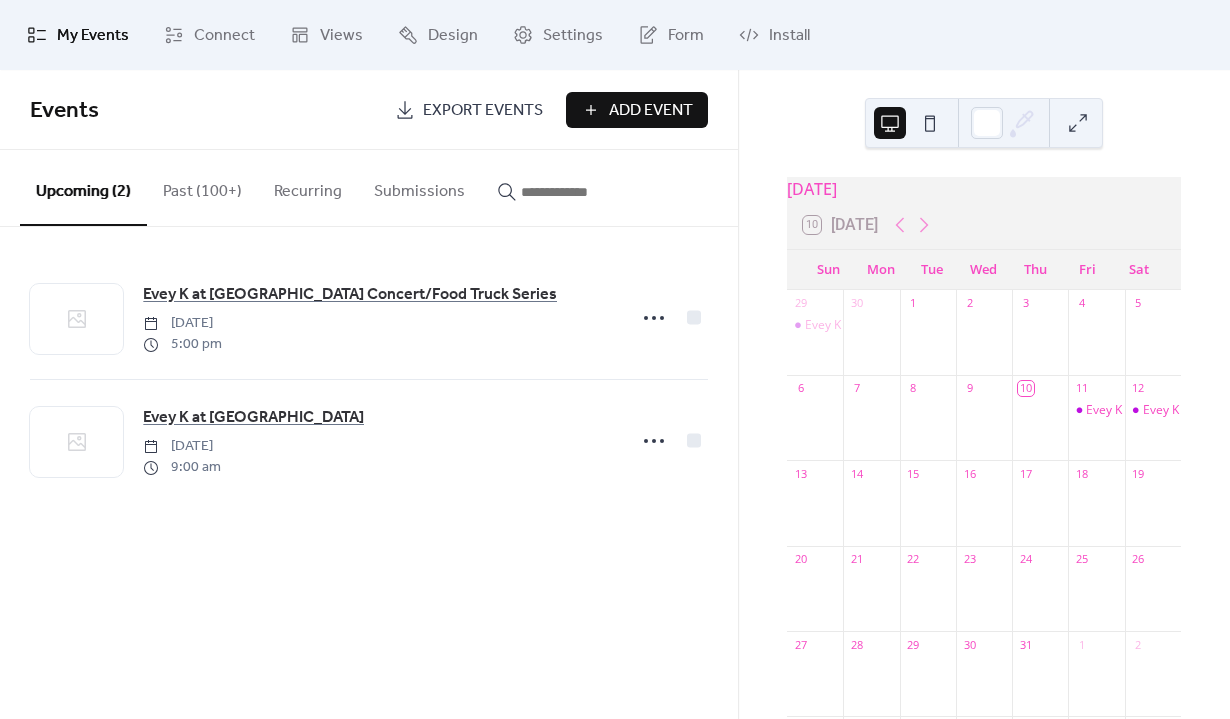 click on "Add Event" at bounding box center (651, 111) 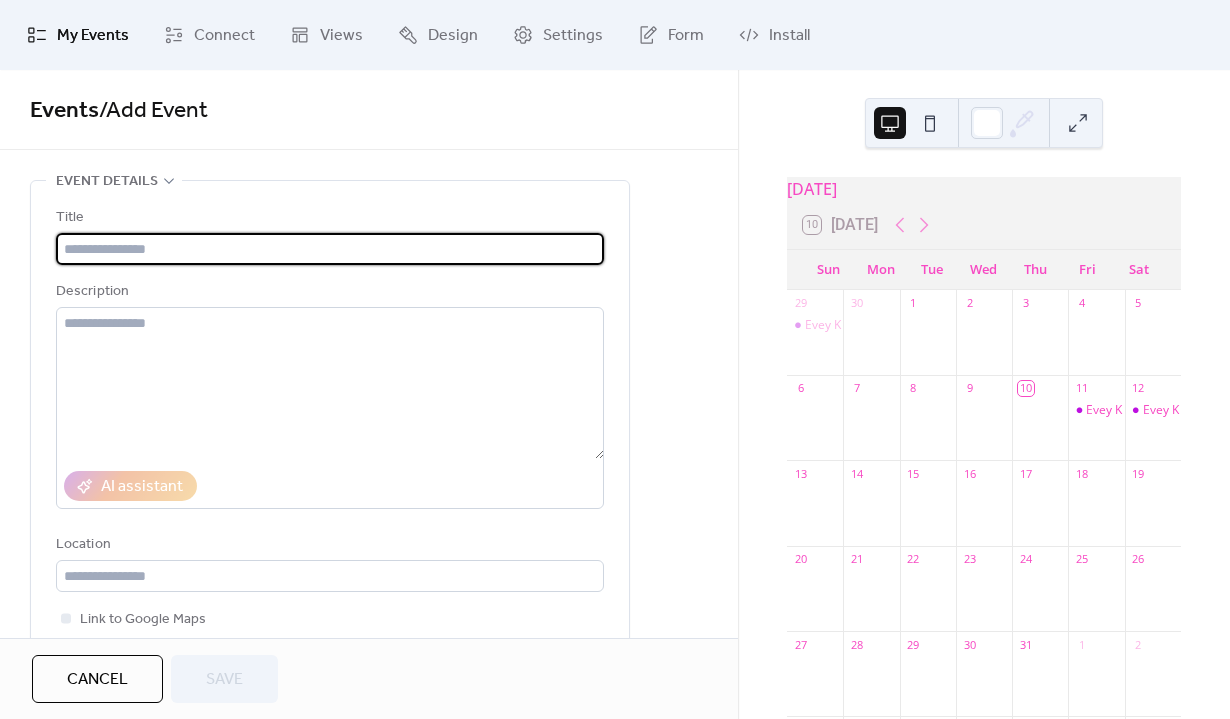 click at bounding box center (330, 249) 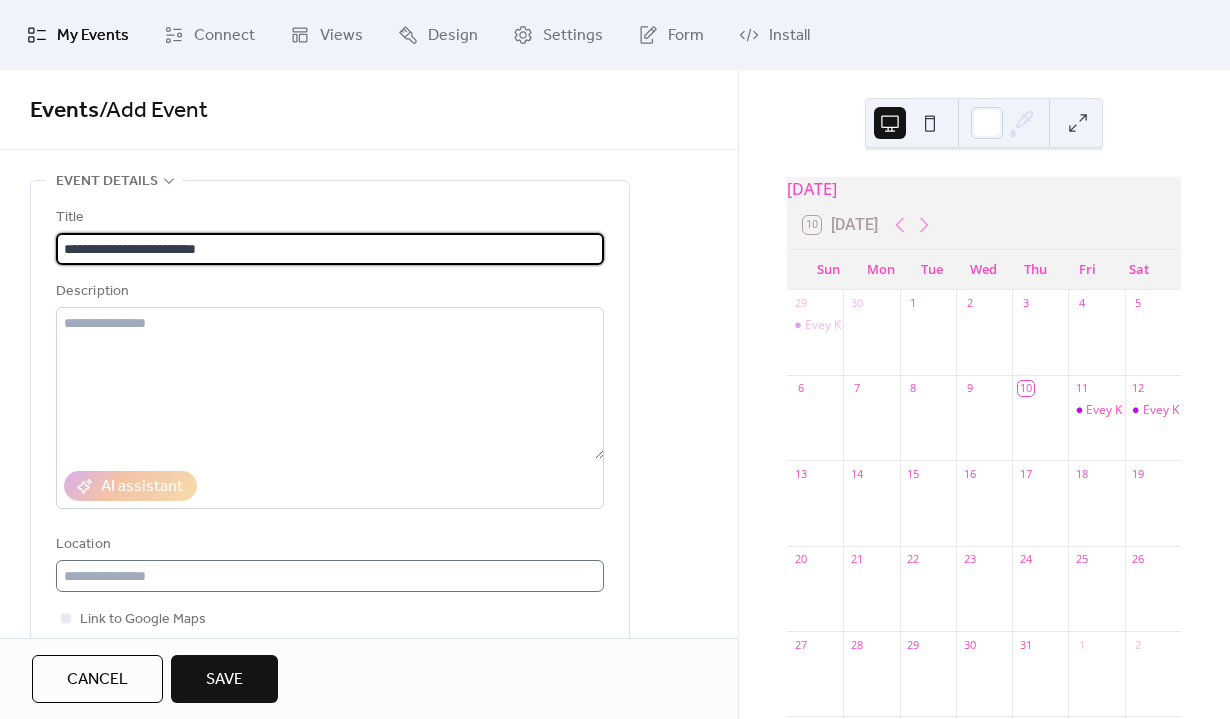 type on "**********" 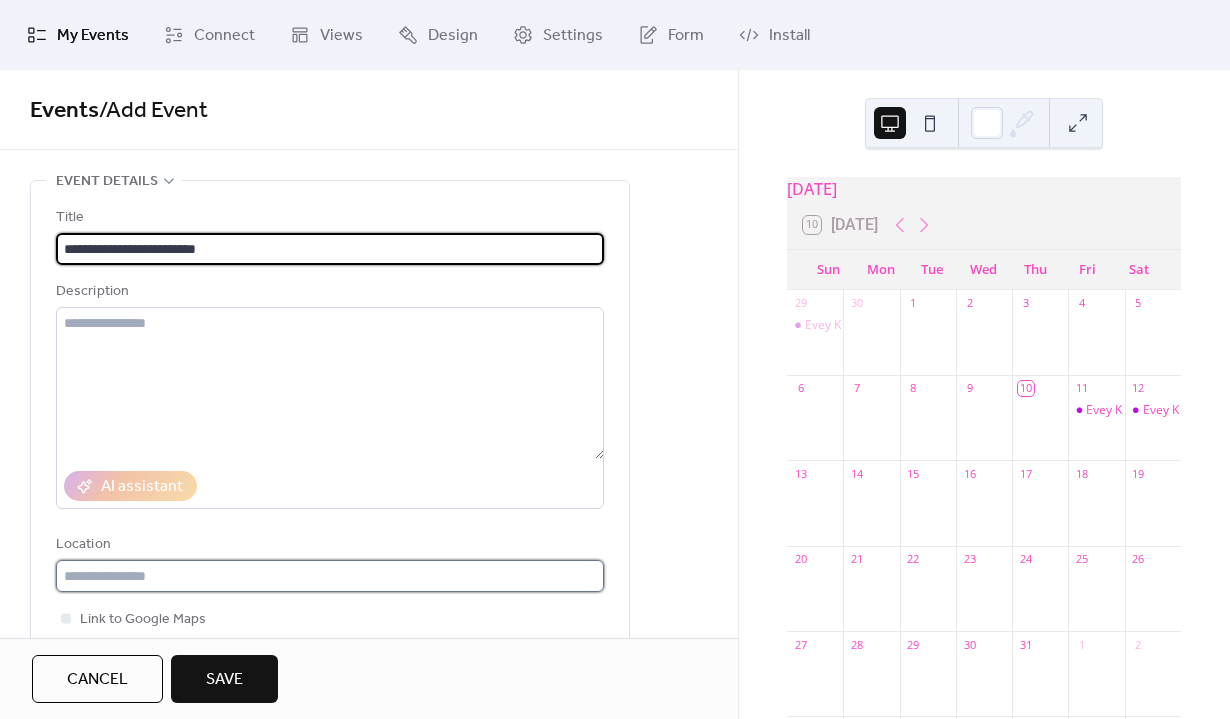click at bounding box center [330, 576] 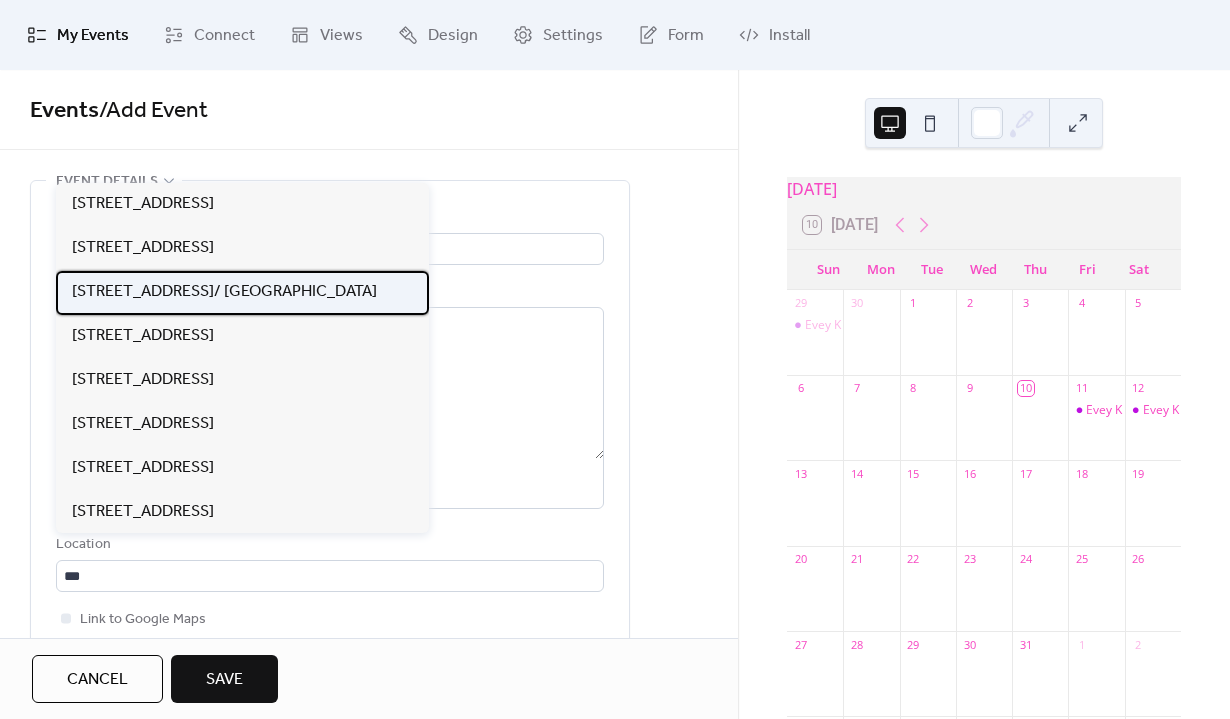 click on "[STREET_ADDRESS]/ [GEOGRAPHIC_DATA]" at bounding box center [224, 292] 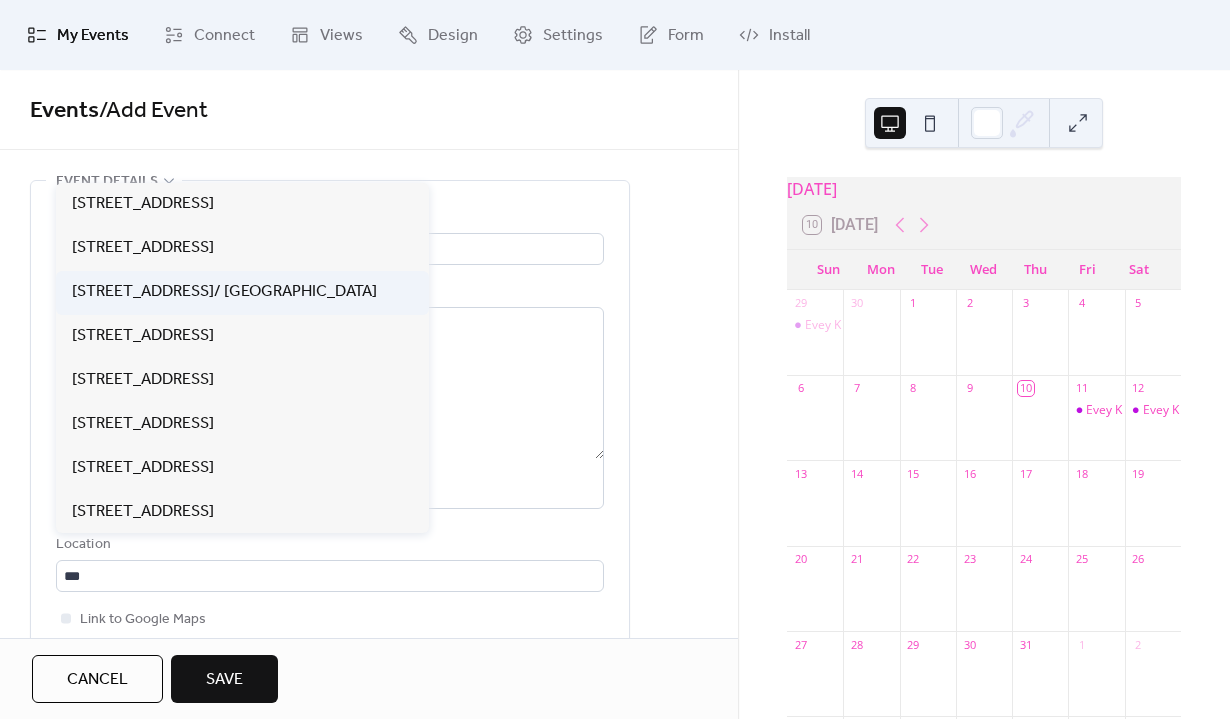 type on "**********" 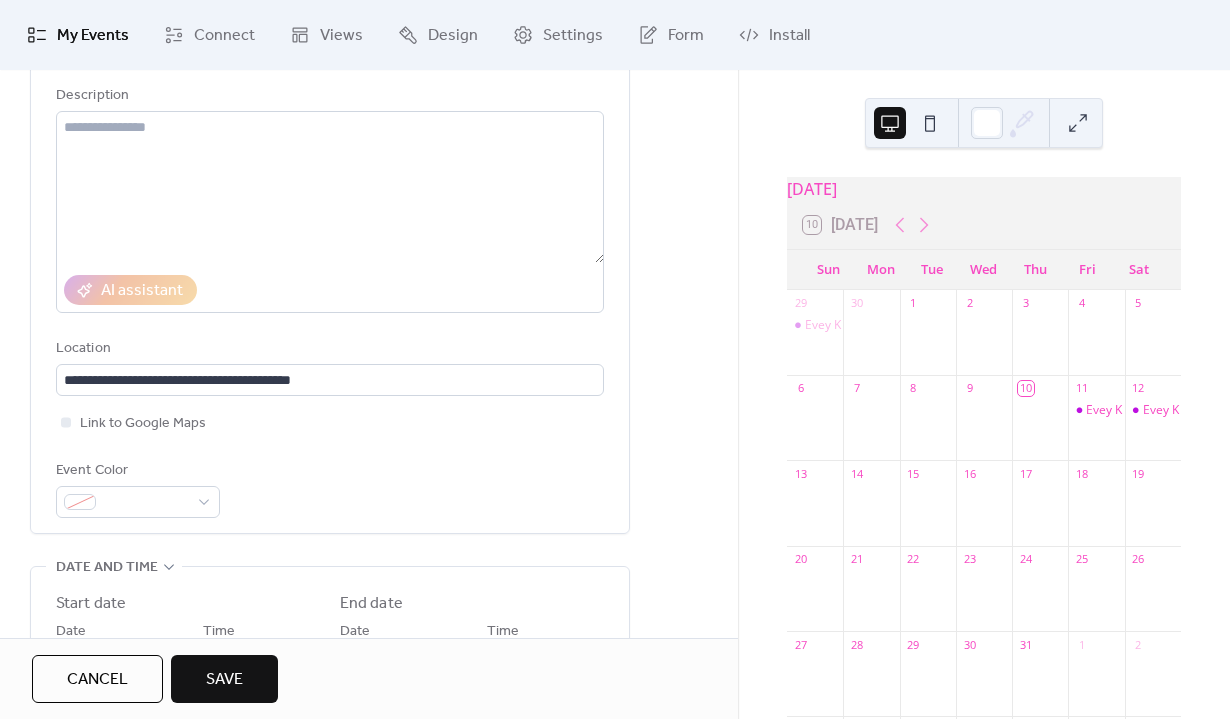 scroll, scrollTop: 198, scrollLeft: 0, axis: vertical 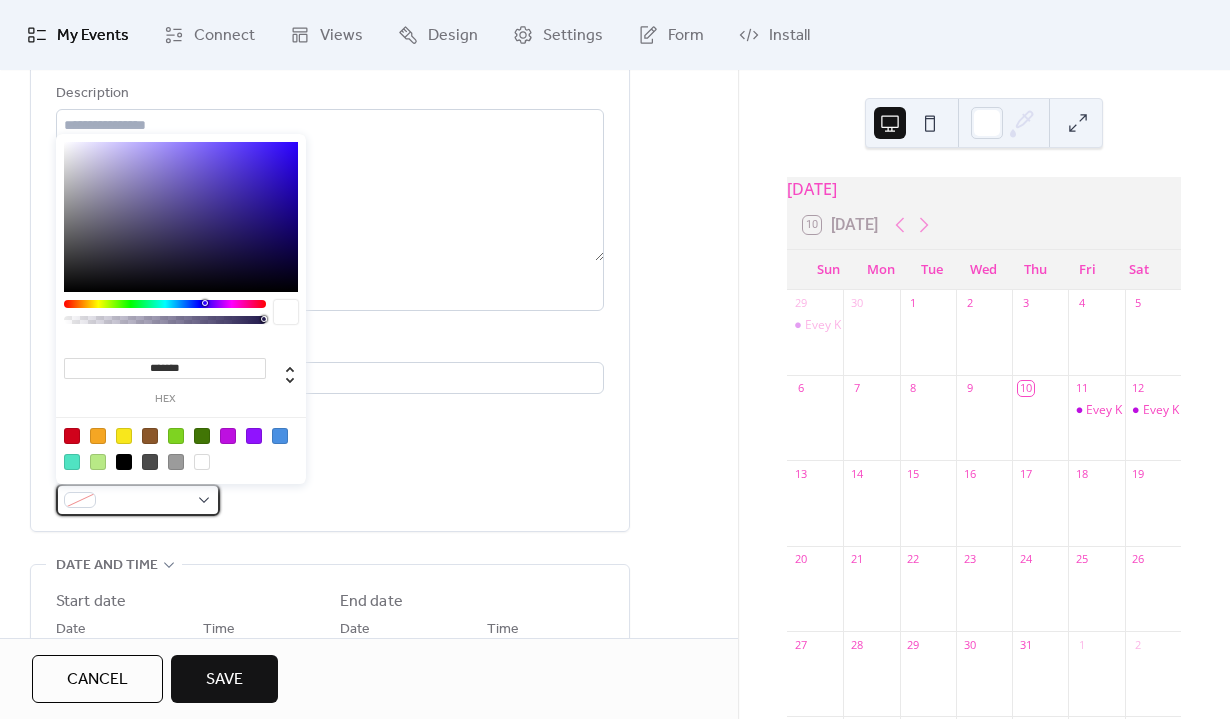 click at bounding box center (138, 500) 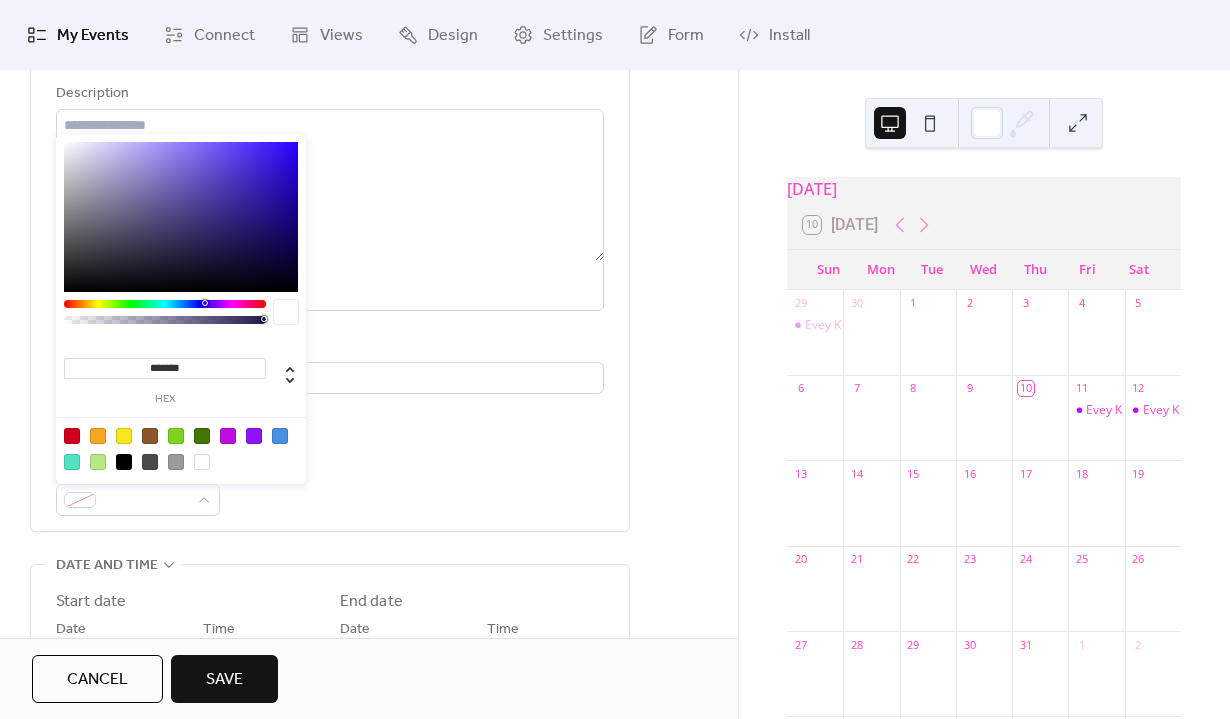 click at bounding box center (228, 436) 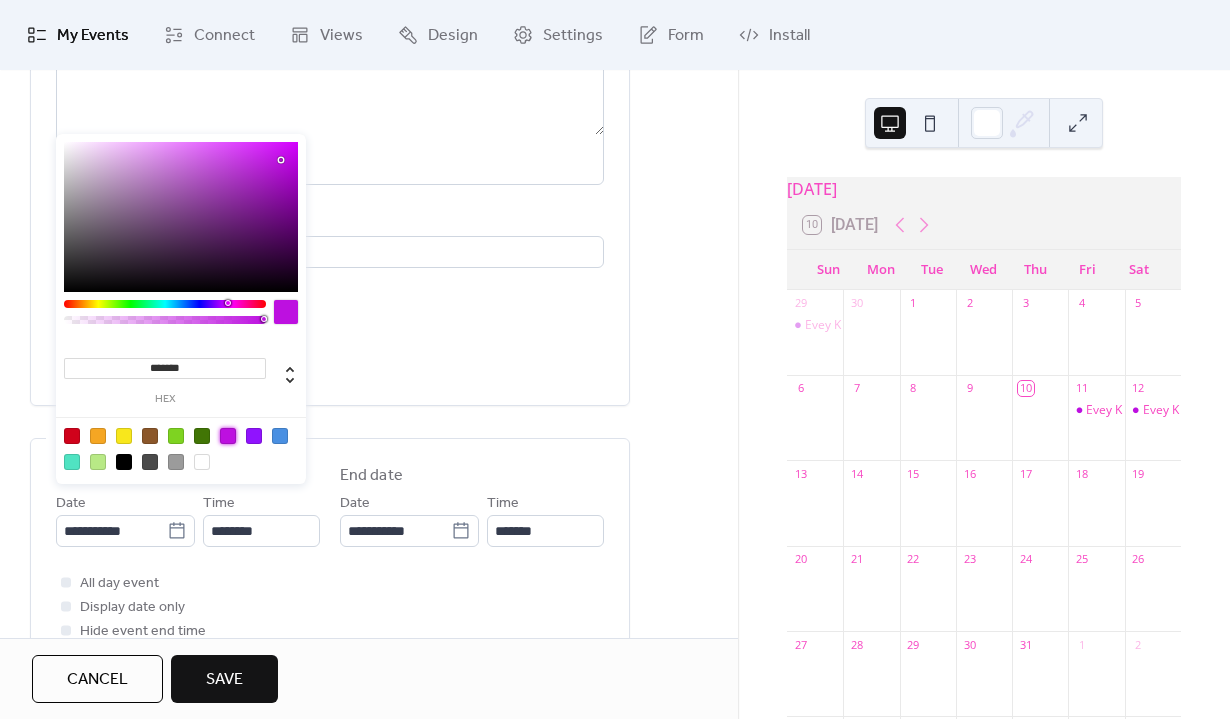 scroll, scrollTop: 325, scrollLeft: 0, axis: vertical 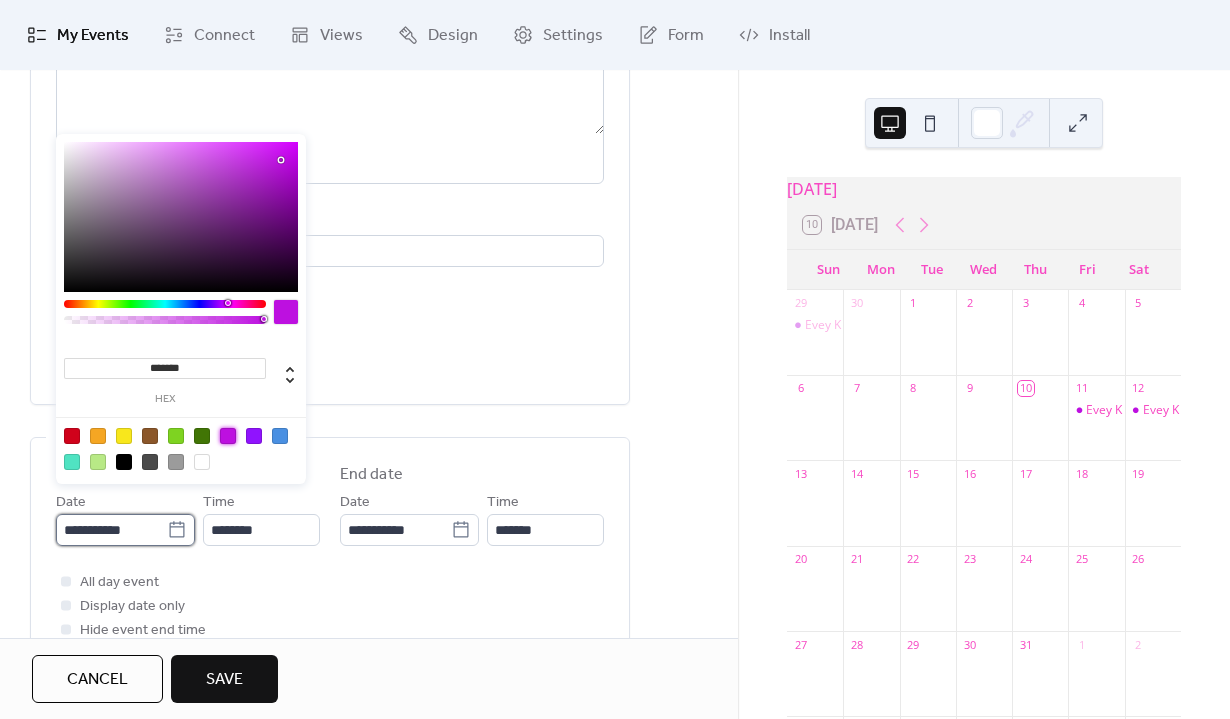 click on "**********" at bounding box center (111, 530) 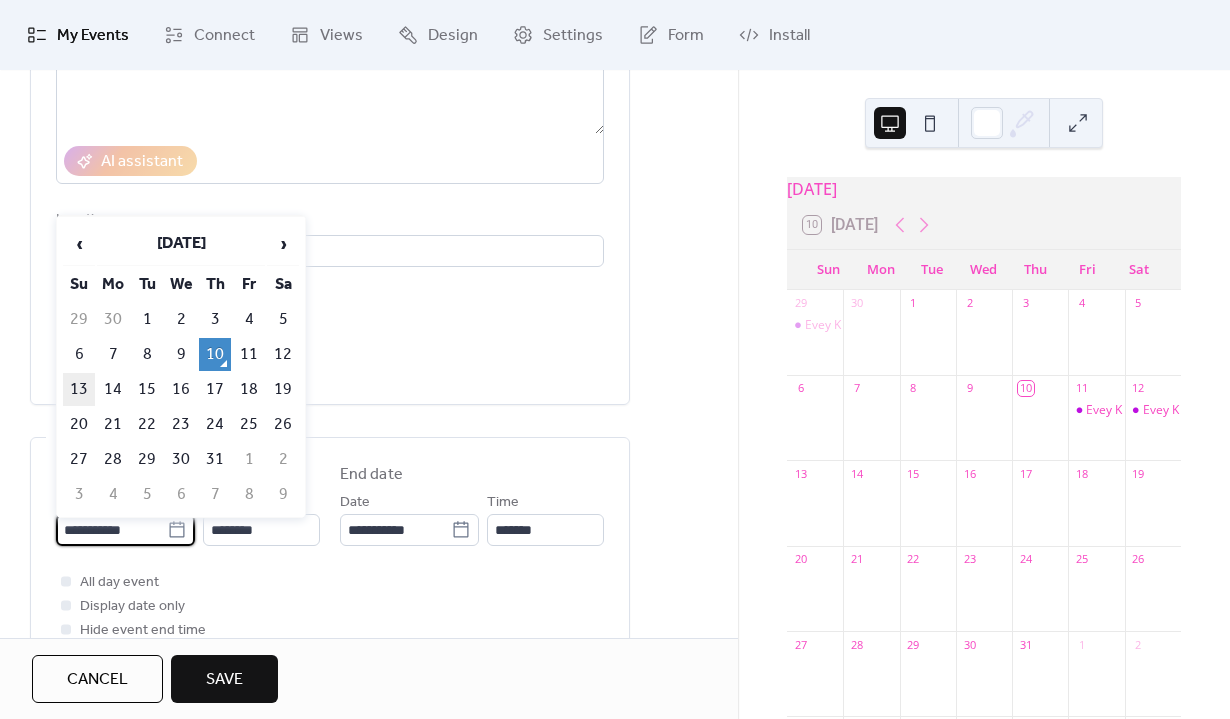 click on "13" at bounding box center [79, 389] 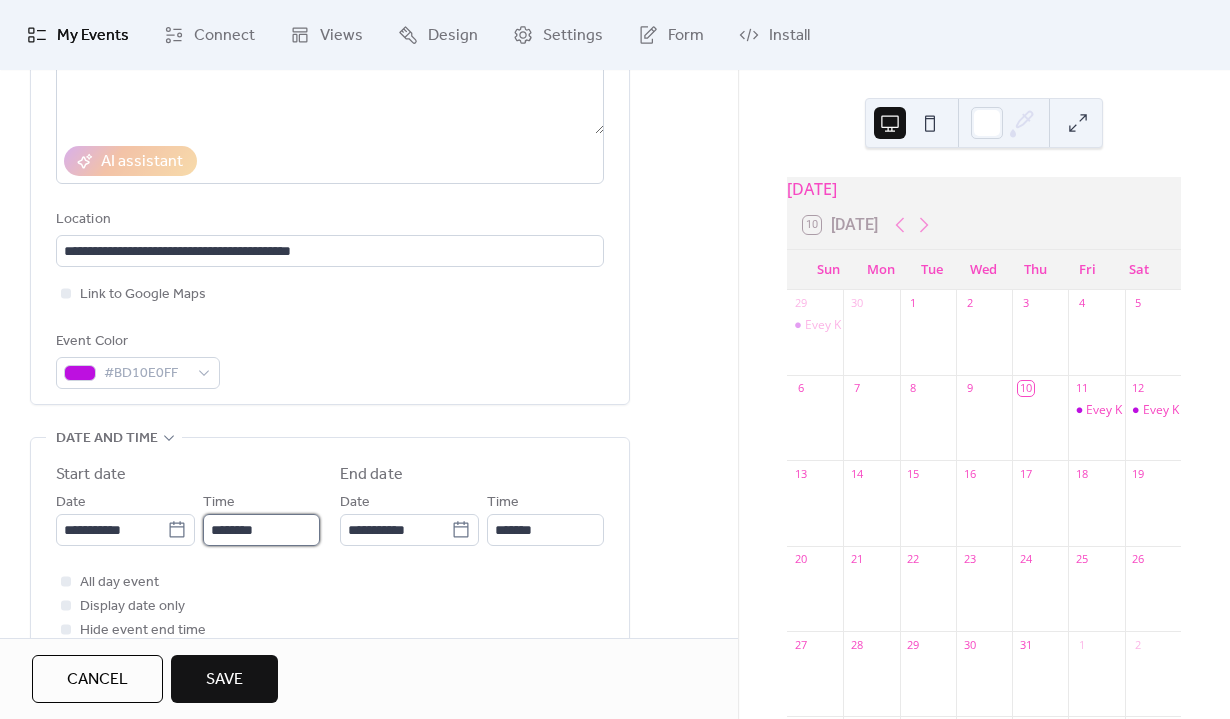 click on "********" at bounding box center [261, 530] 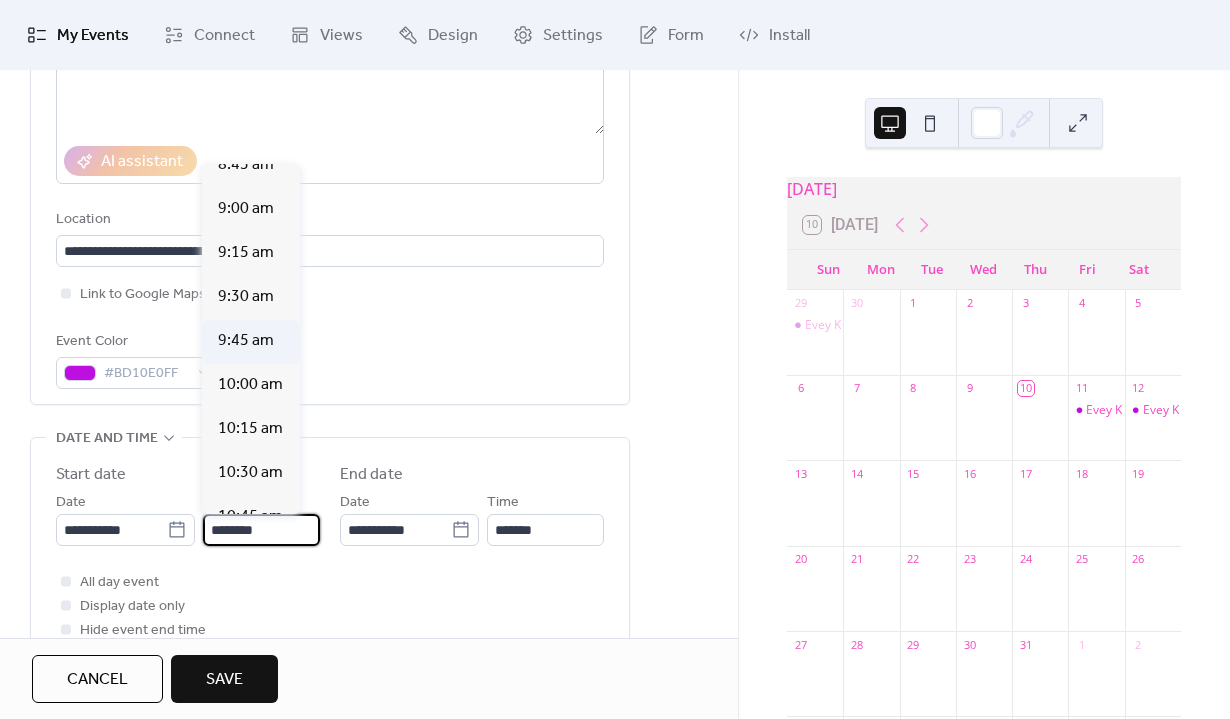 scroll, scrollTop: 1558, scrollLeft: 0, axis: vertical 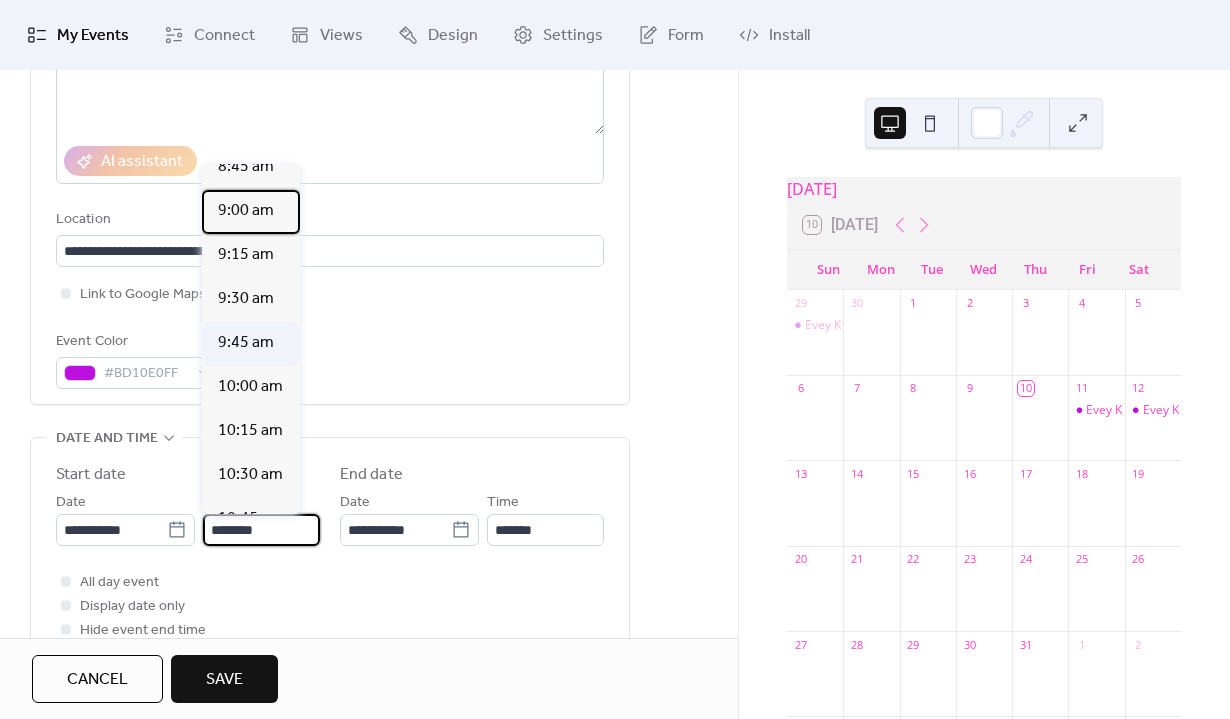 click on "9:00 am" at bounding box center [246, 211] 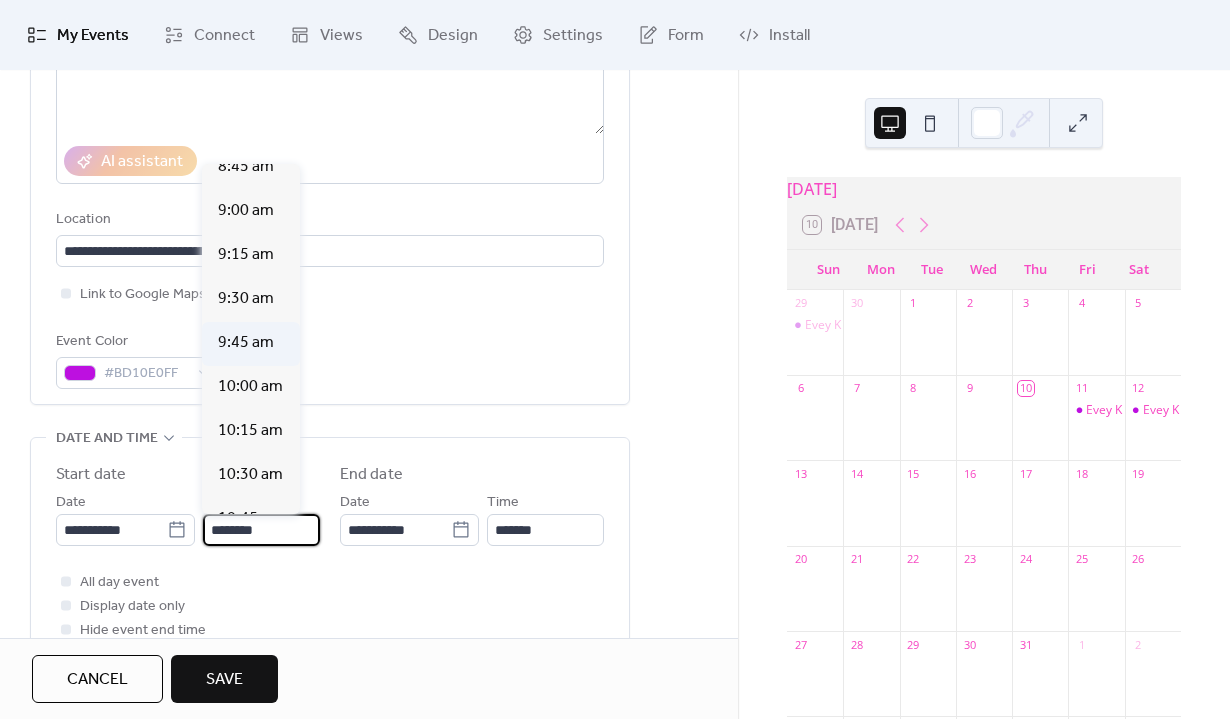 type on "*******" 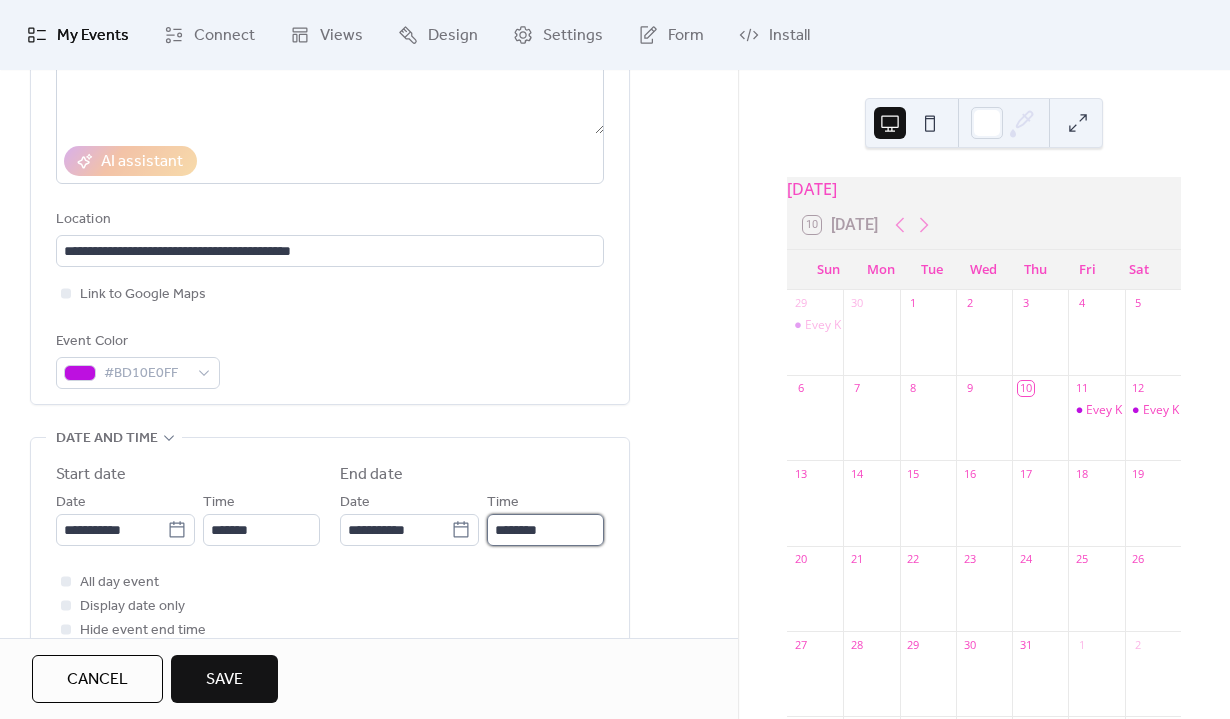 click on "********" at bounding box center (545, 530) 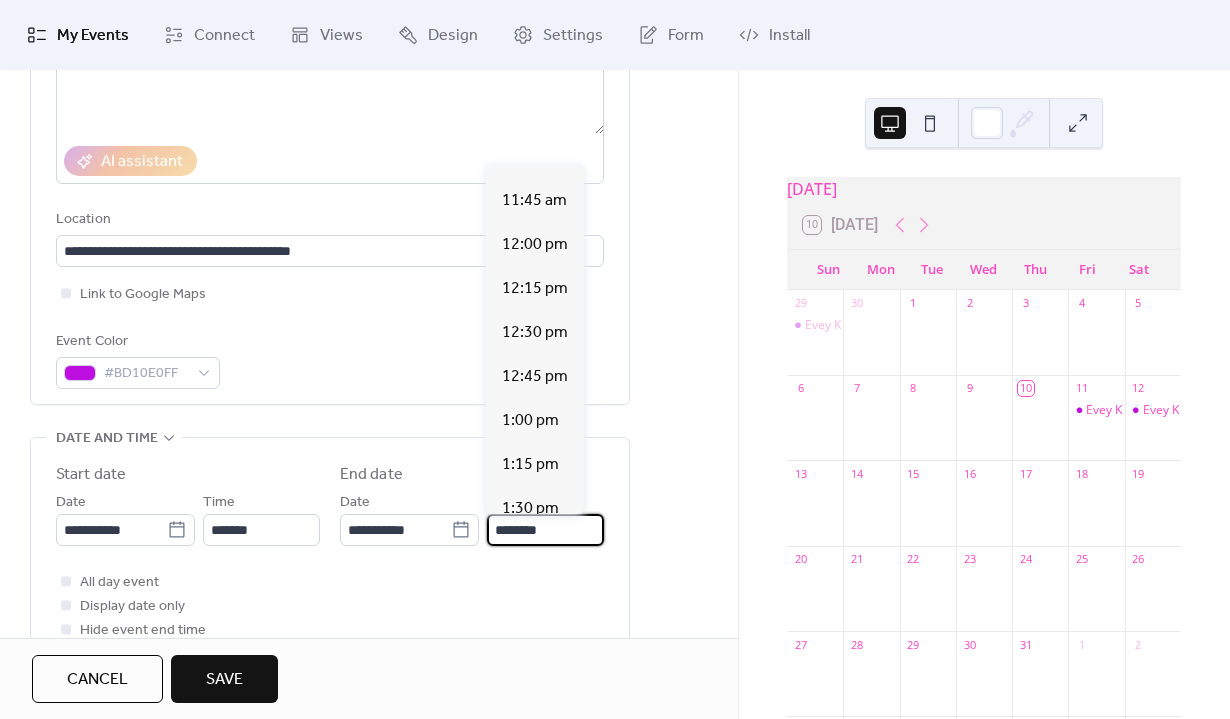 scroll, scrollTop: 423, scrollLeft: 0, axis: vertical 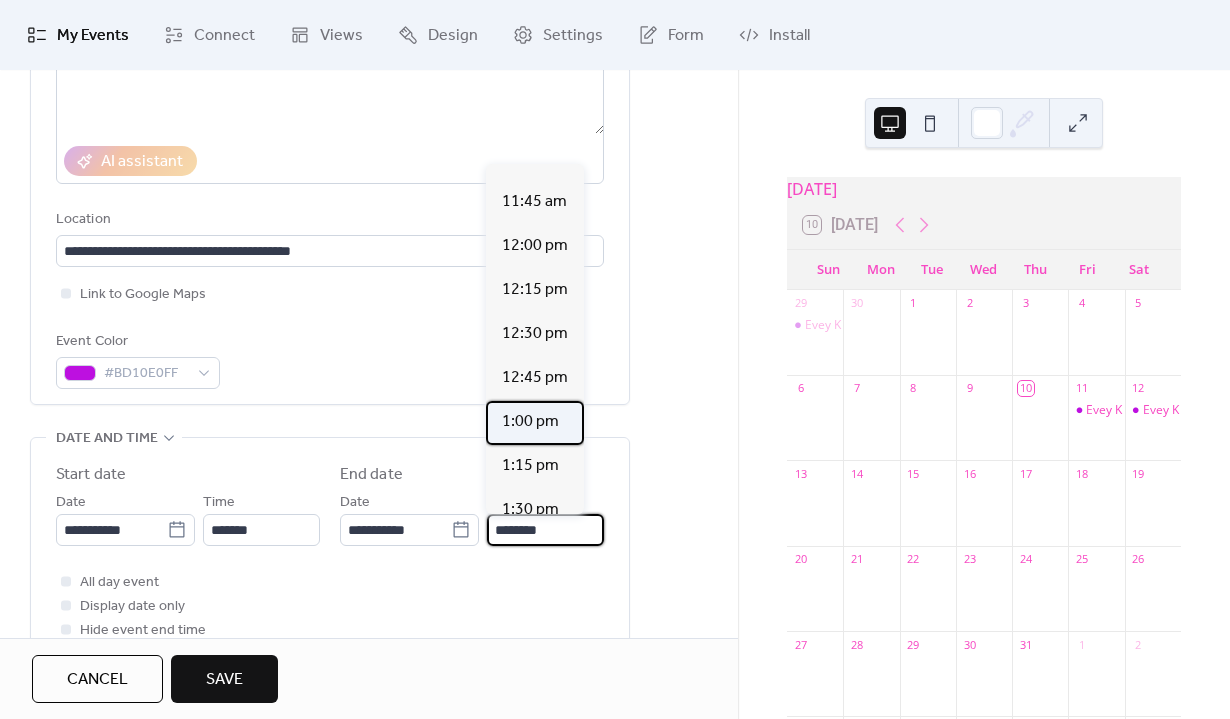 click on "1:00 pm" at bounding box center [530, 422] 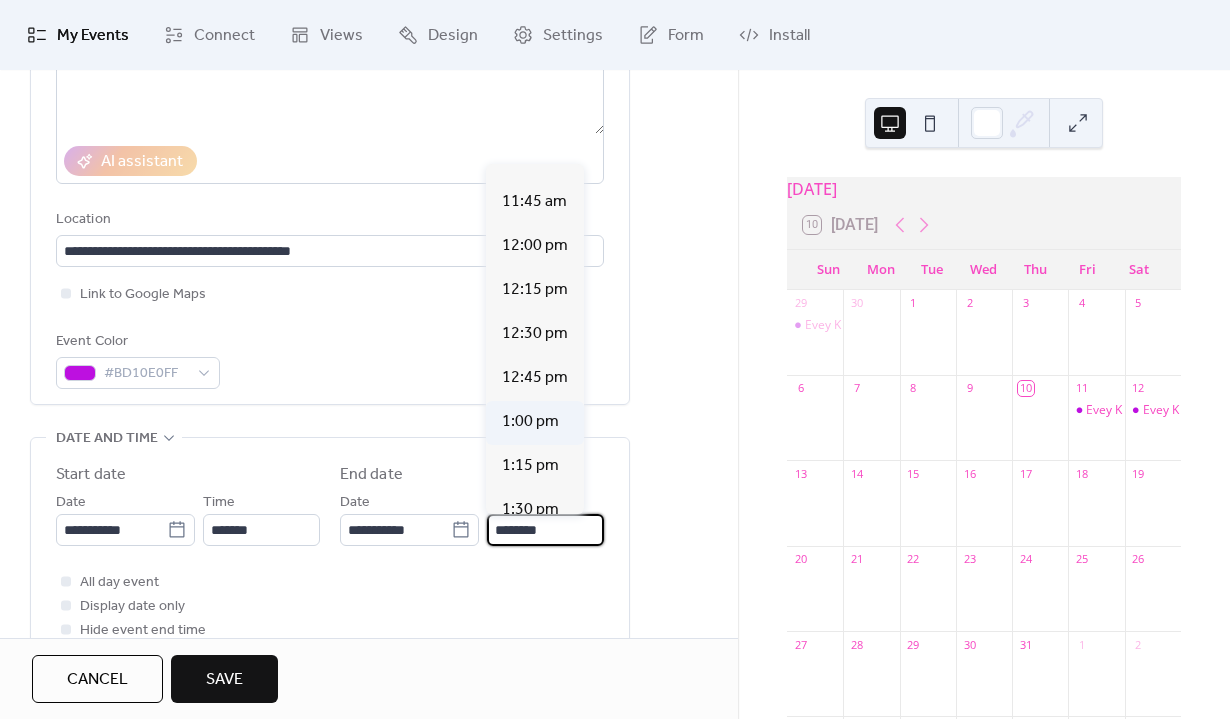 type on "*******" 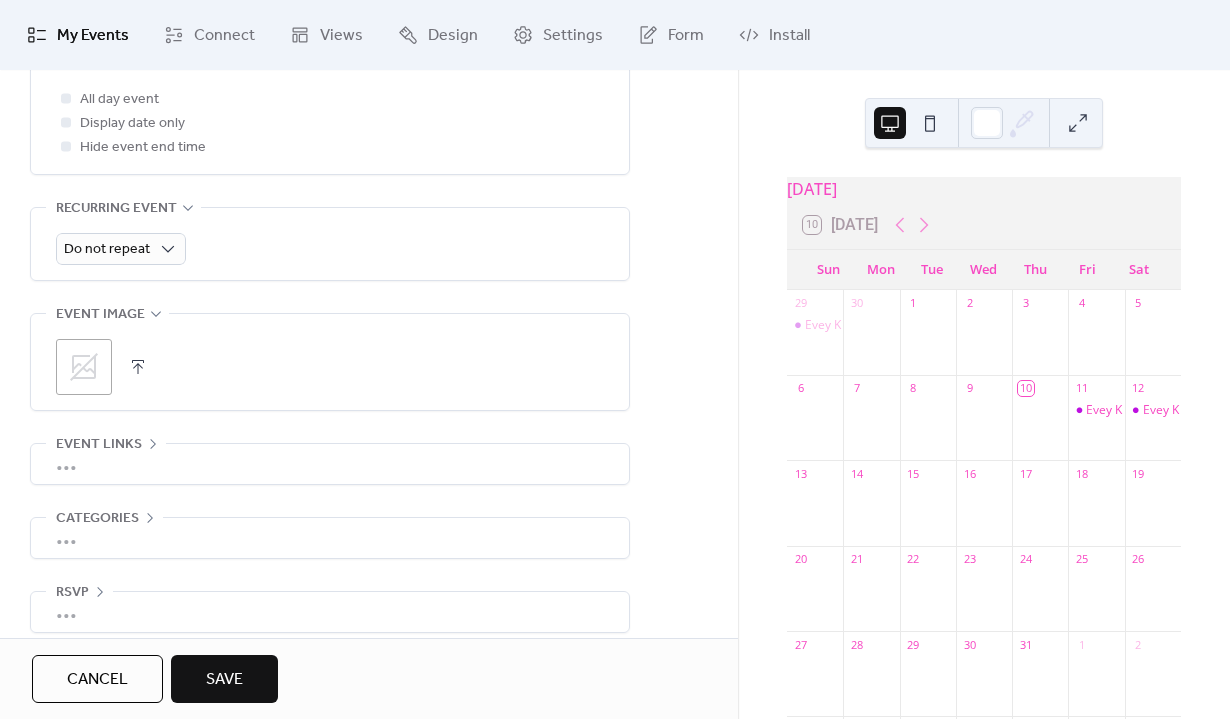 scroll, scrollTop: 827, scrollLeft: 0, axis: vertical 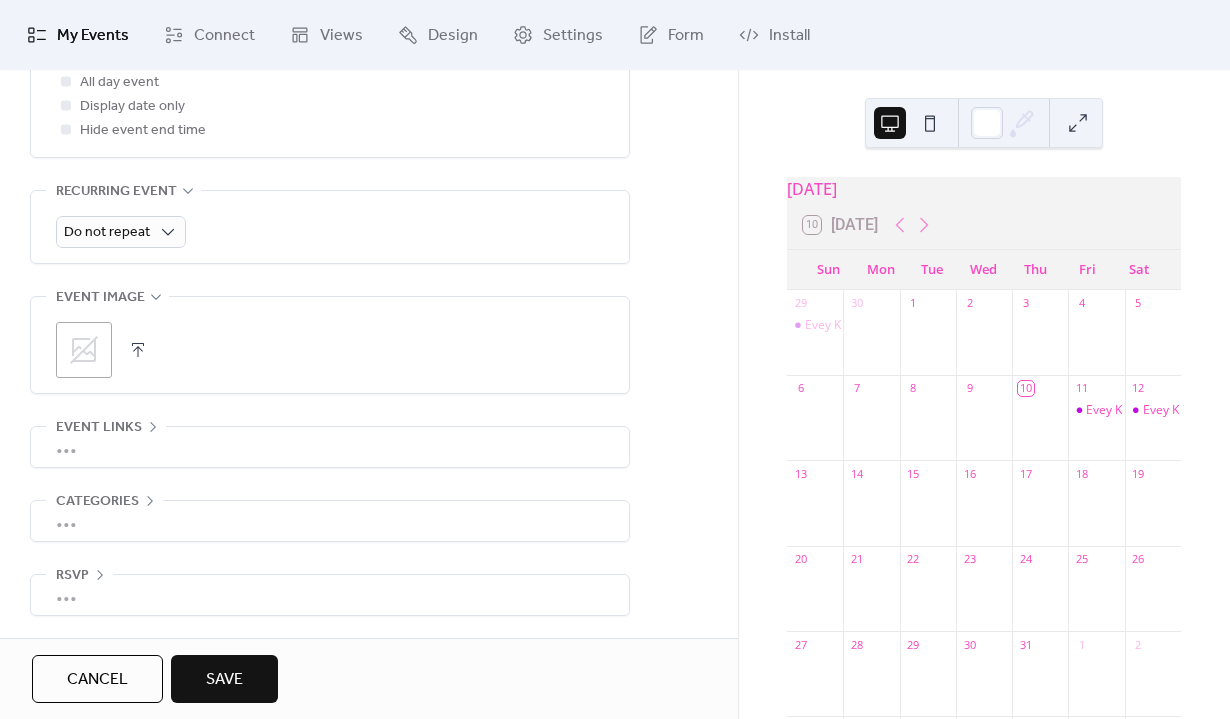 click on "Save" at bounding box center (224, 680) 